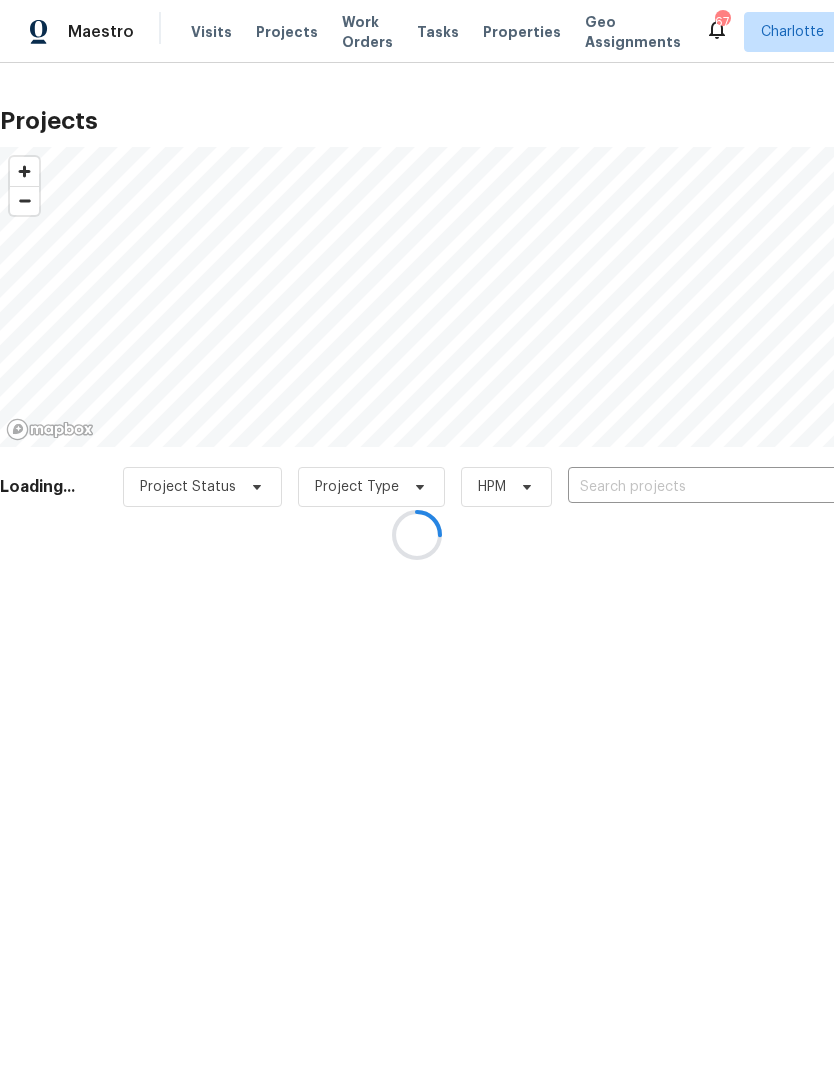 scroll, scrollTop: 0, scrollLeft: 0, axis: both 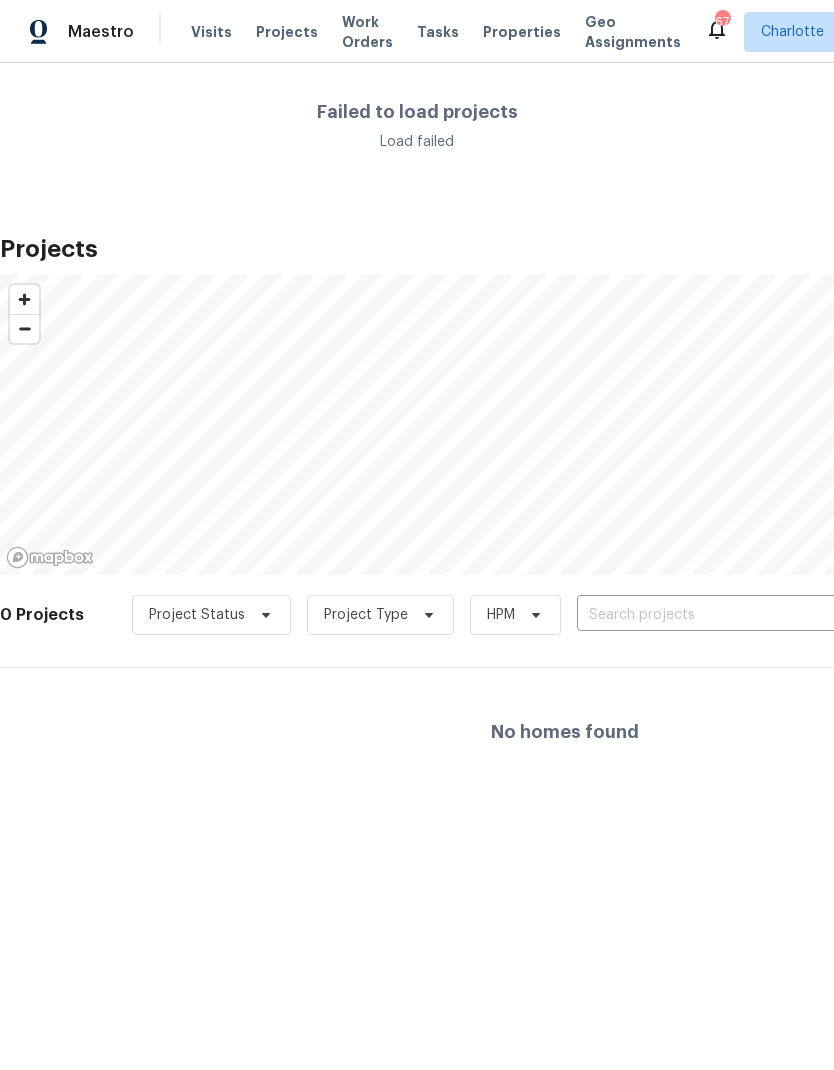 click at bounding box center [691, 615] 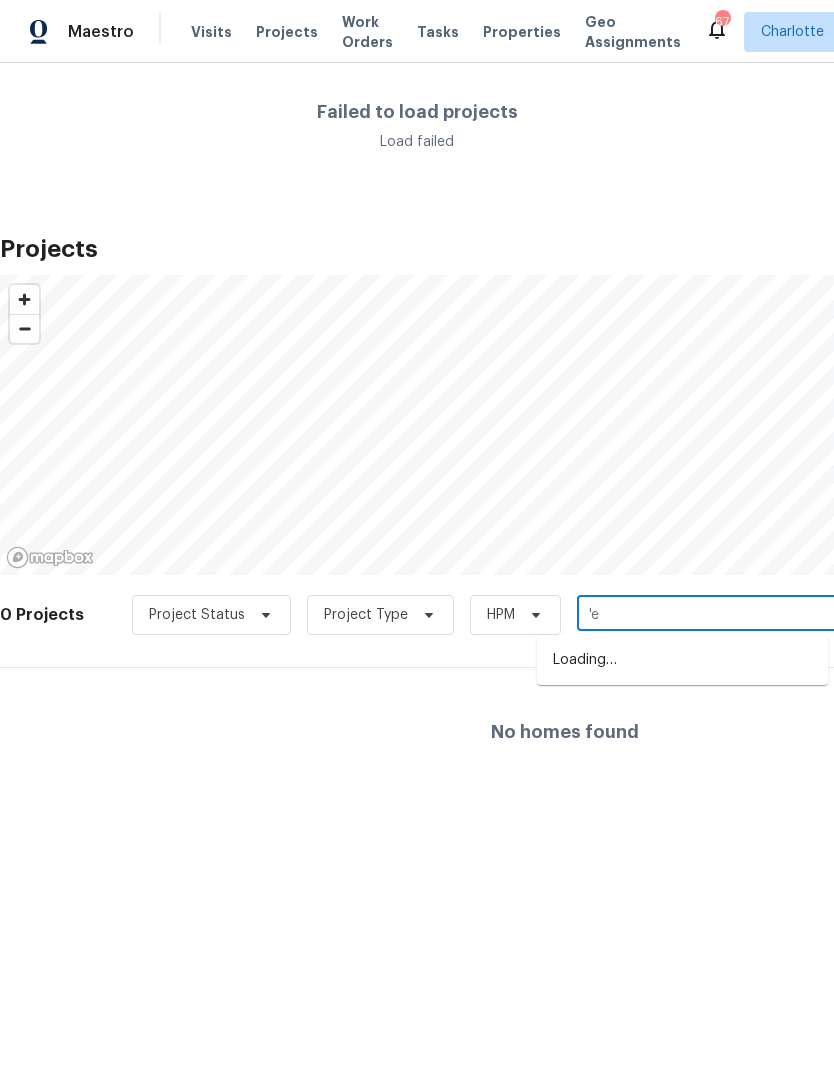 type on "'" 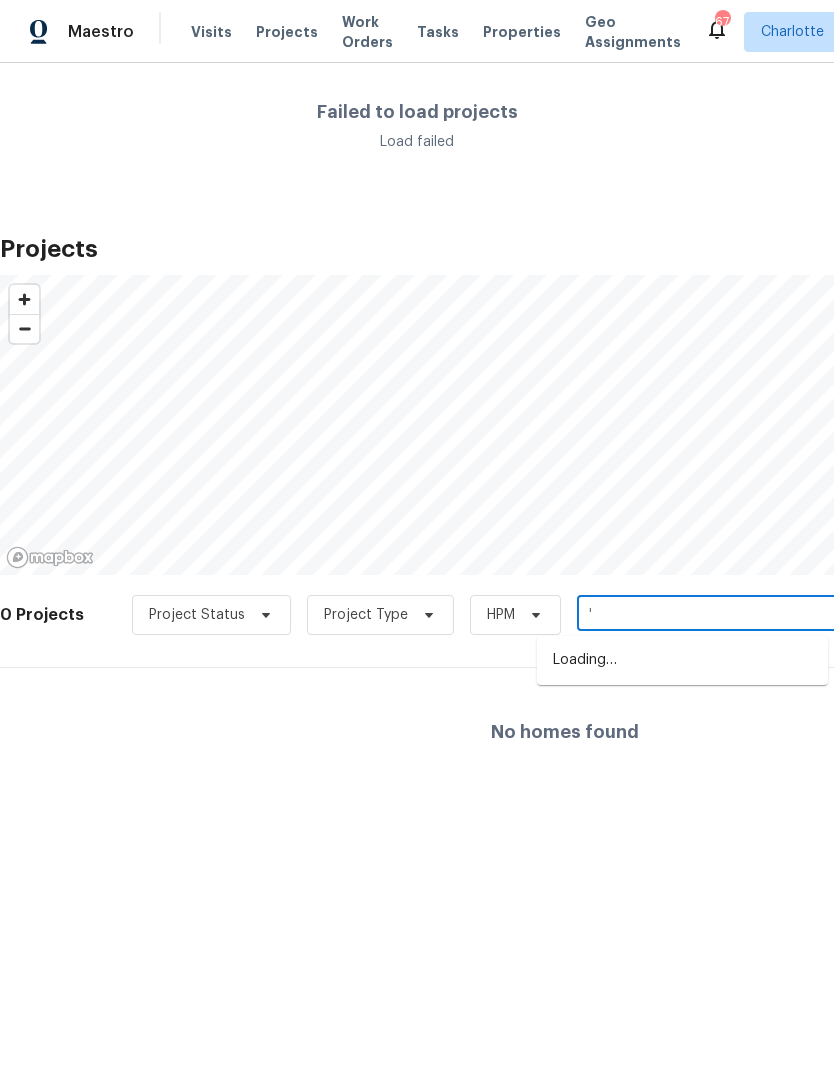 type 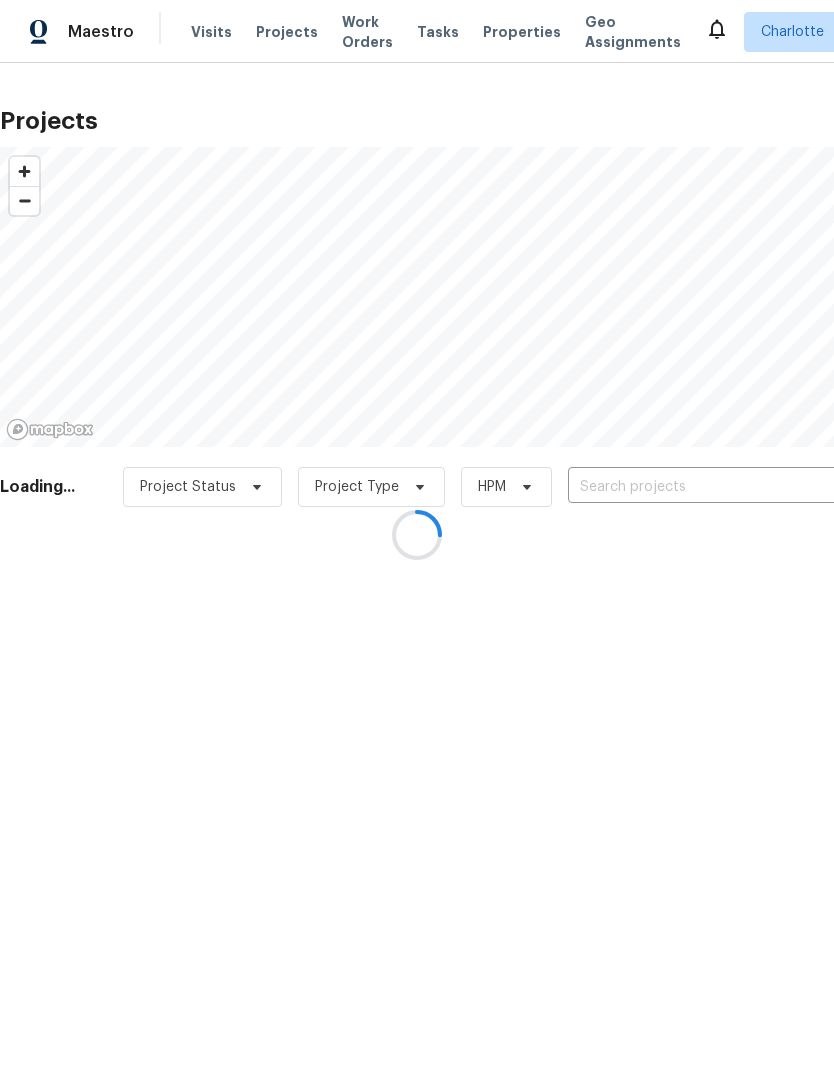scroll, scrollTop: 0, scrollLeft: 0, axis: both 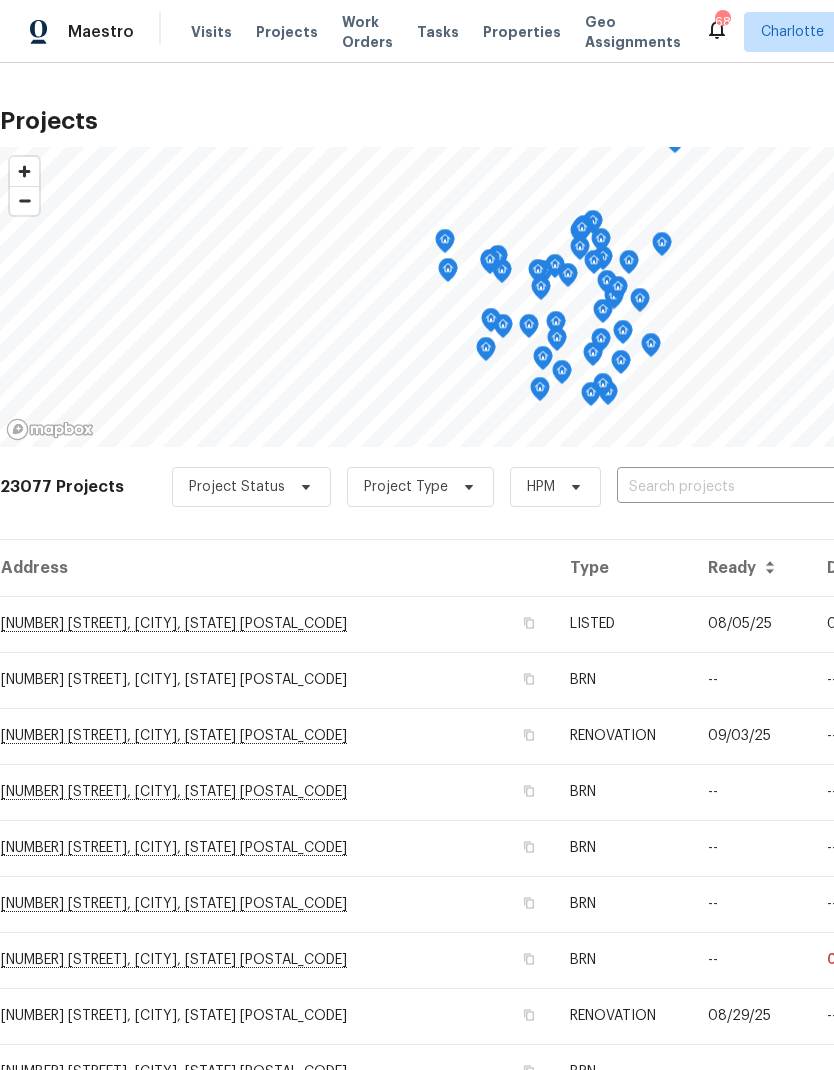 click at bounding box center [731, 487] 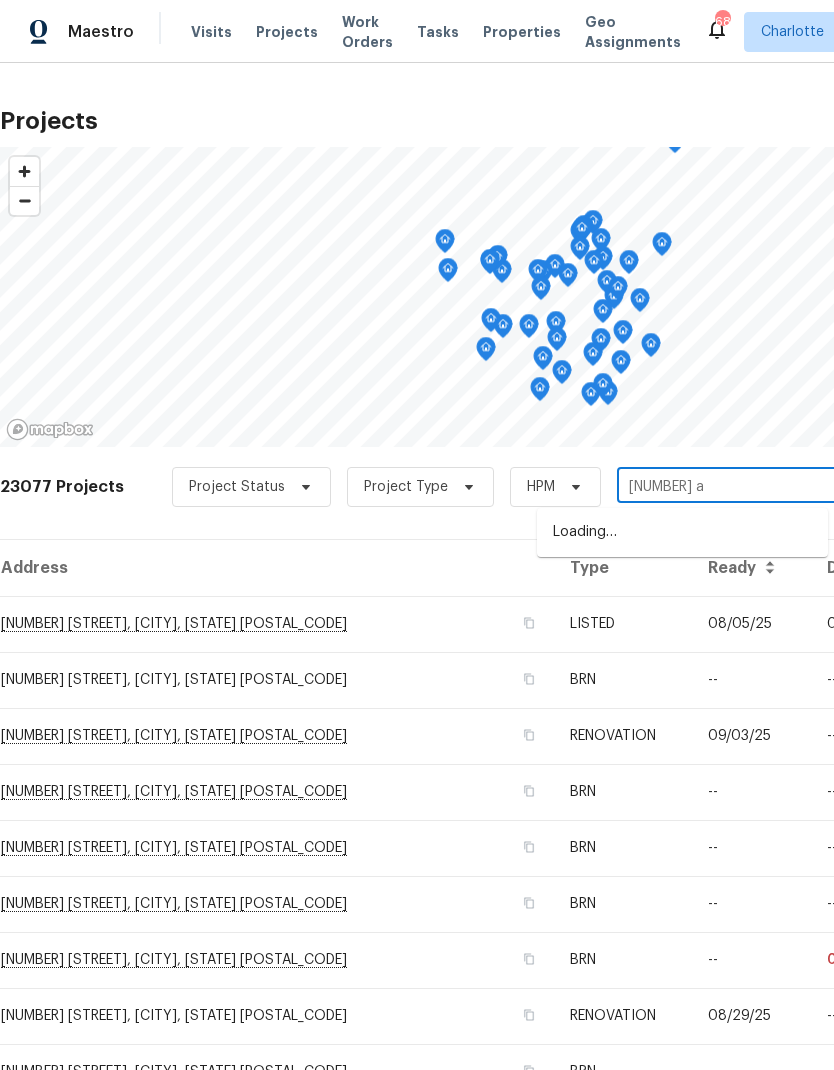 type on "[NUMBER] [STREET]" 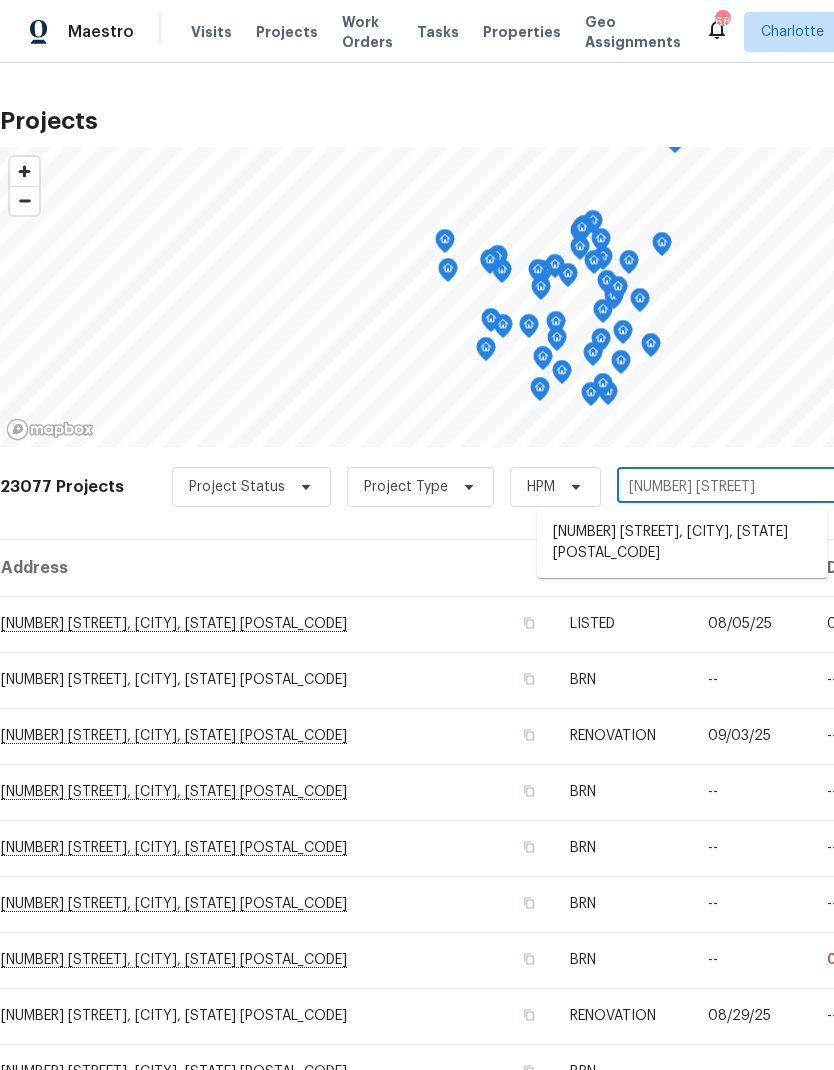 click on "[NUMBER] [STREET], [CITY], [STATE] [POSTAL_CODE]" at bounding box center [682, 543] 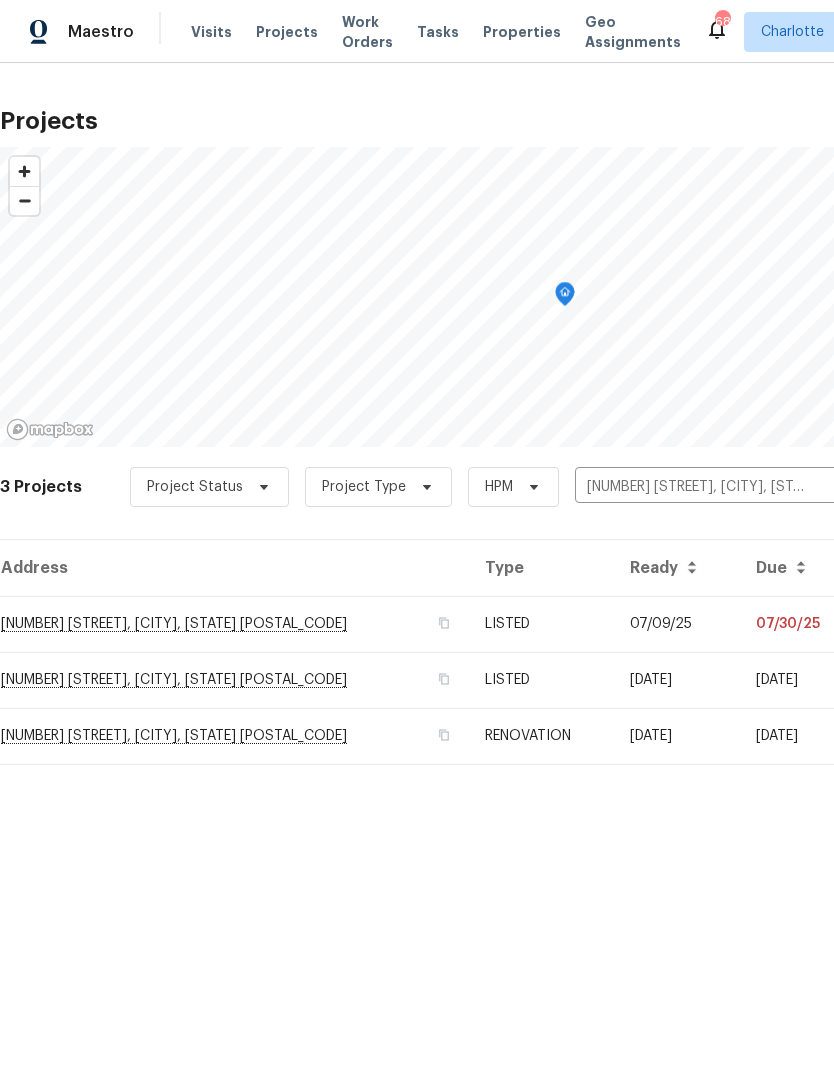 click on "07/09/25" at bounding box center [677, 624] 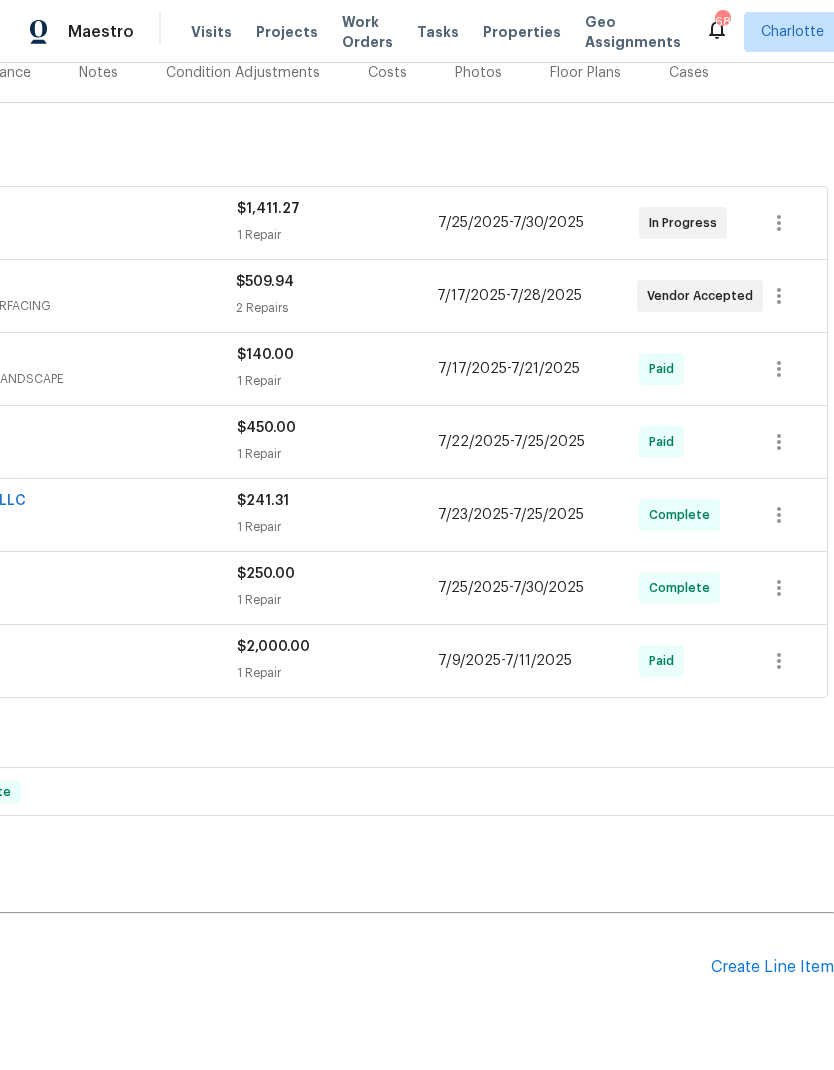 scroll, scrollTop: 279, scrollLeft: 296, axis: both 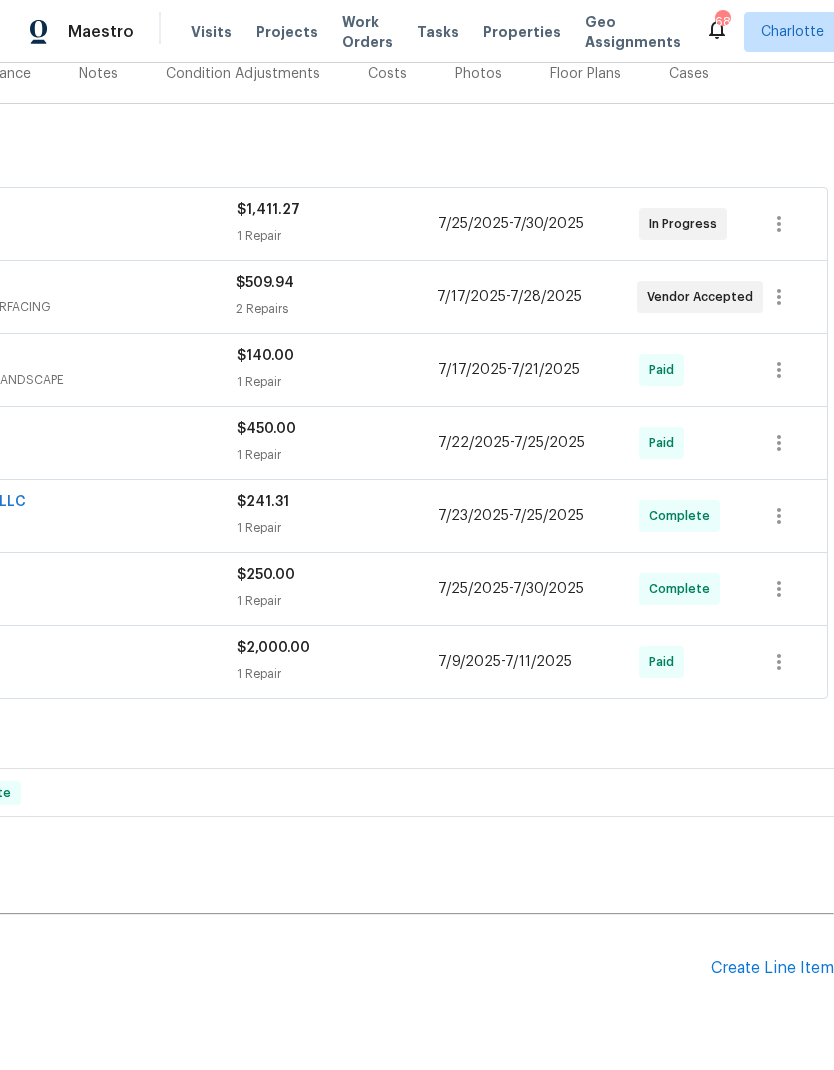 click on "Create Line Item" at bounding box center (772, 968) 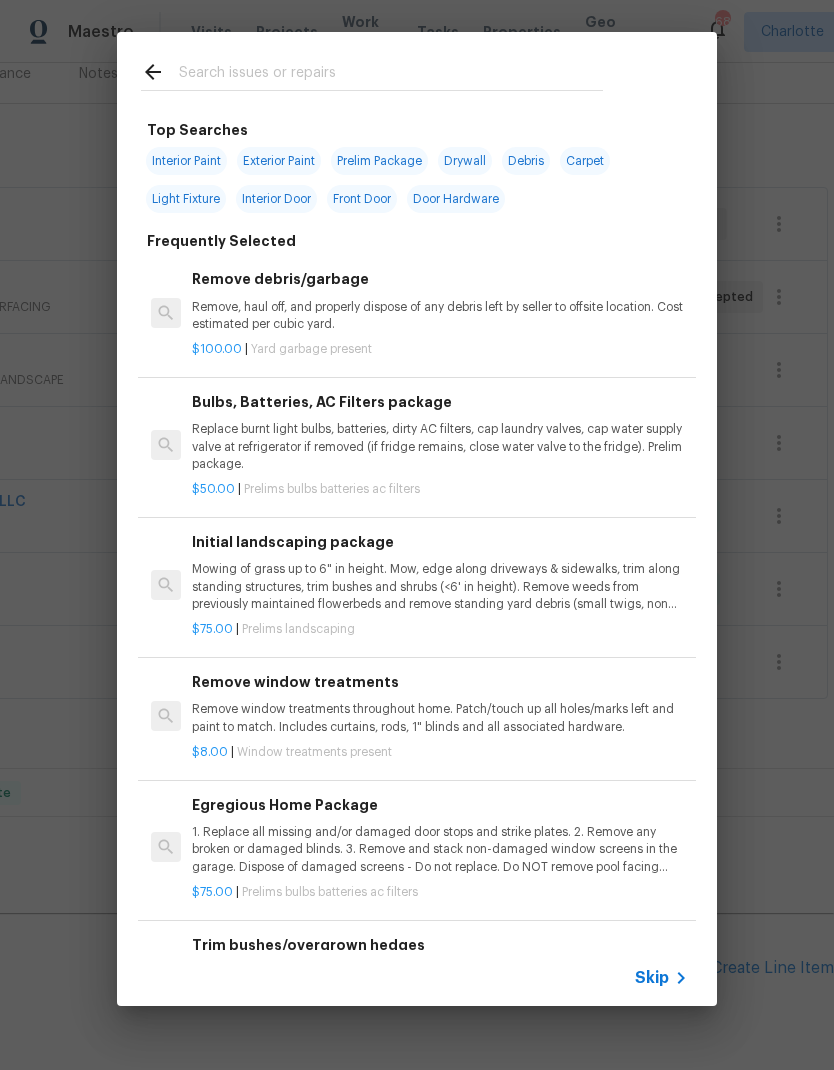 click at bounding box center [391, 75] 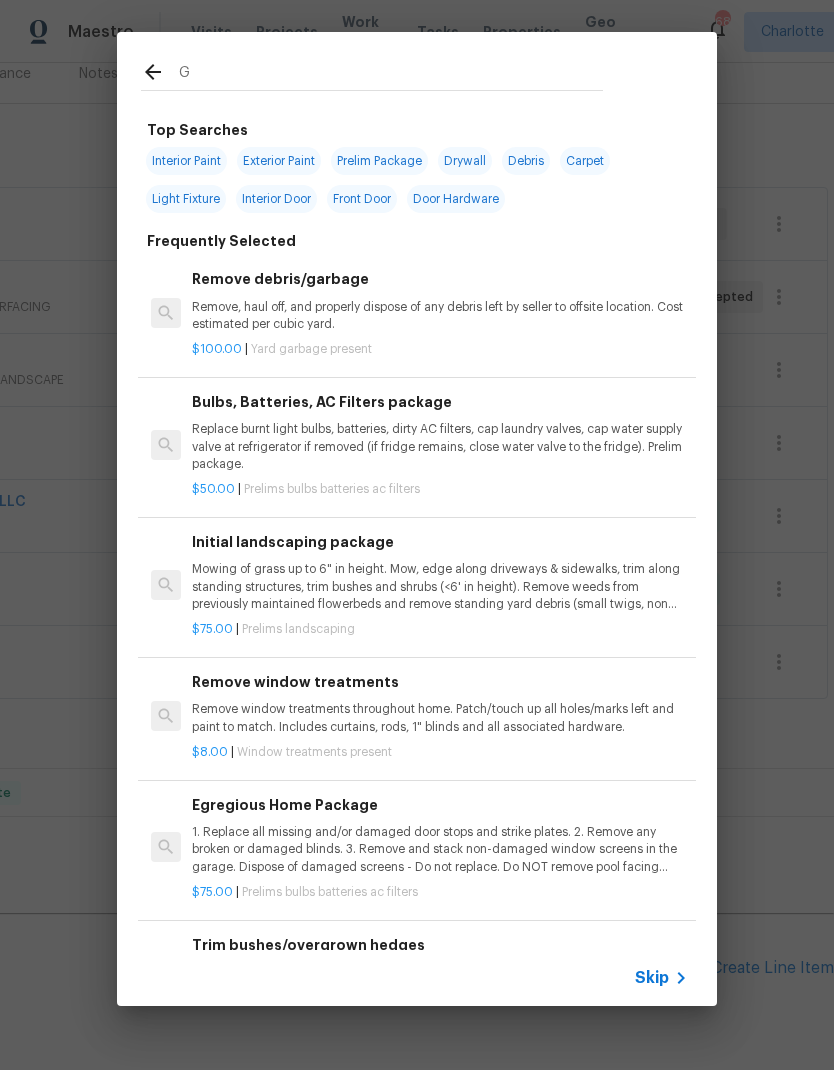 type on "GC" 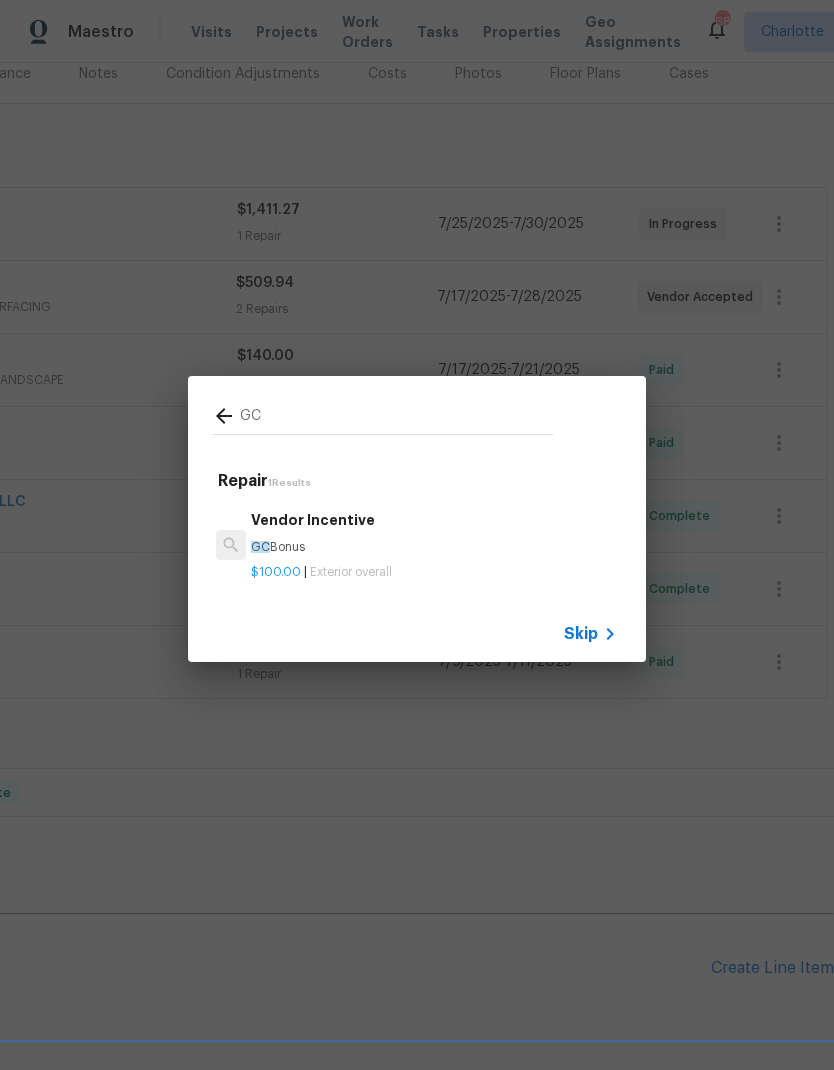 click on "Vendor Incentive GC  Bonus" at bounding box center (434, 533) 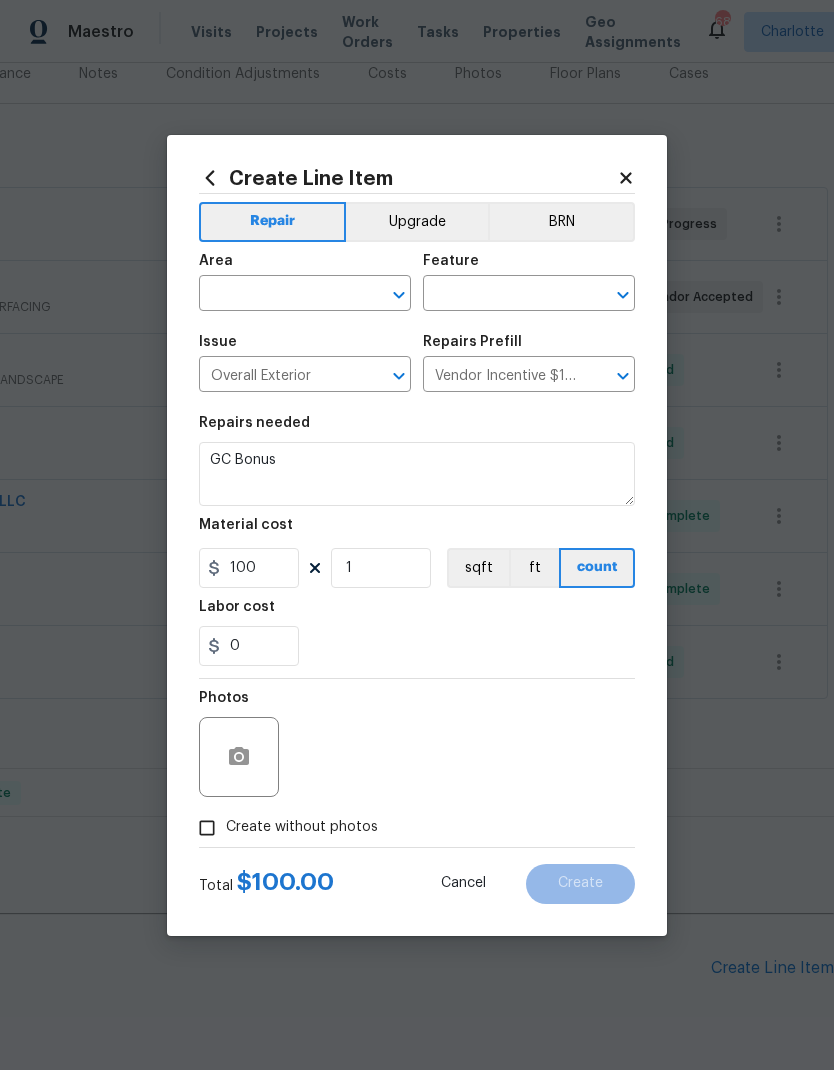 click on "Material cost" at bounding box center [417, 531] 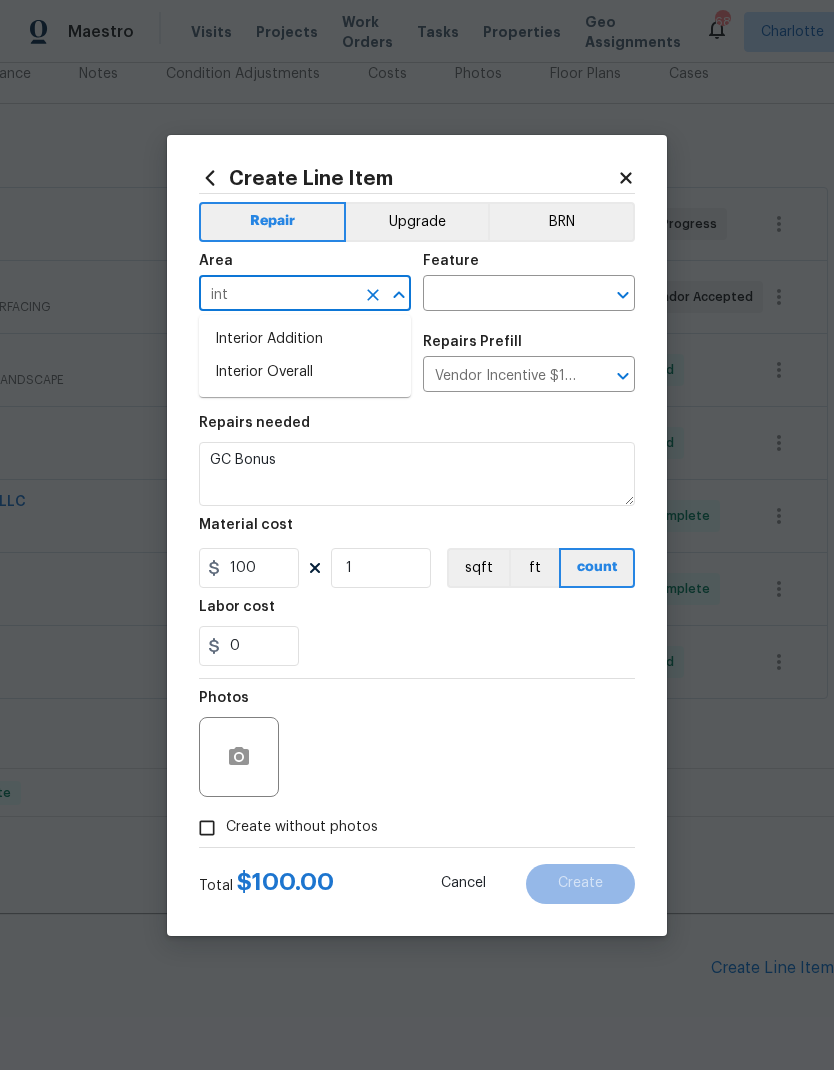 click on "Interior Overall" at bounding box center (305, 372) 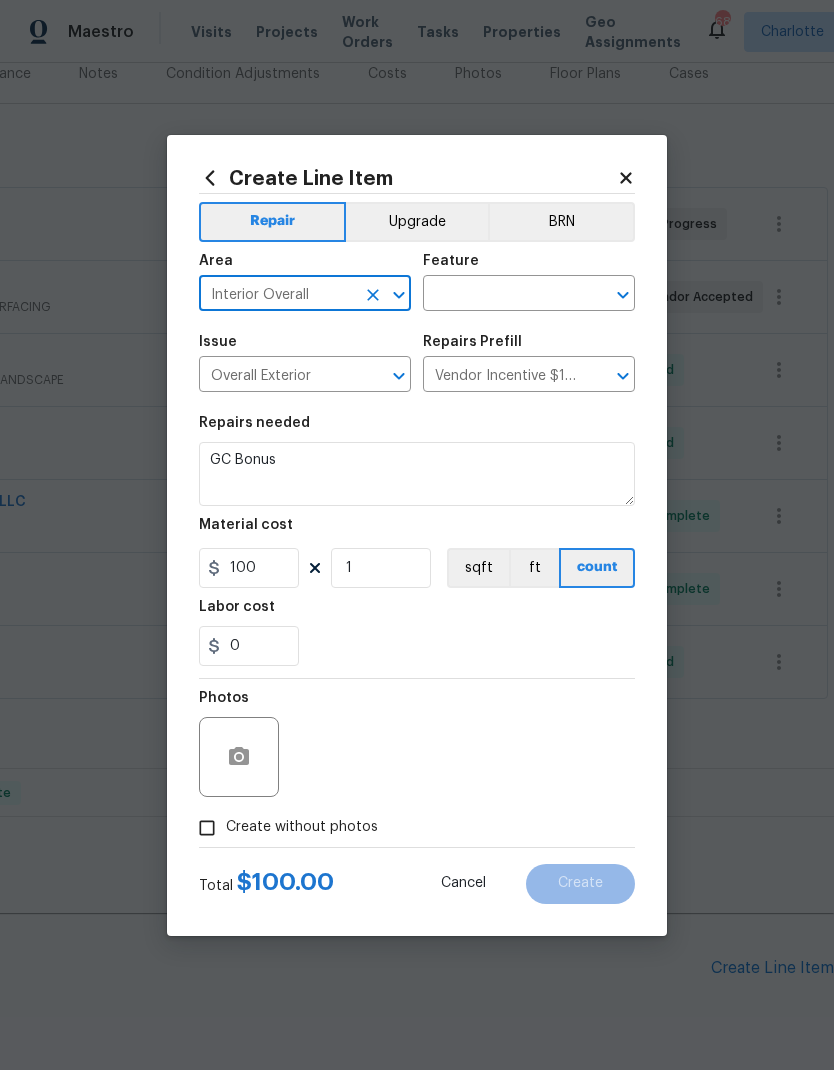 click at bounding box center [501, 295] 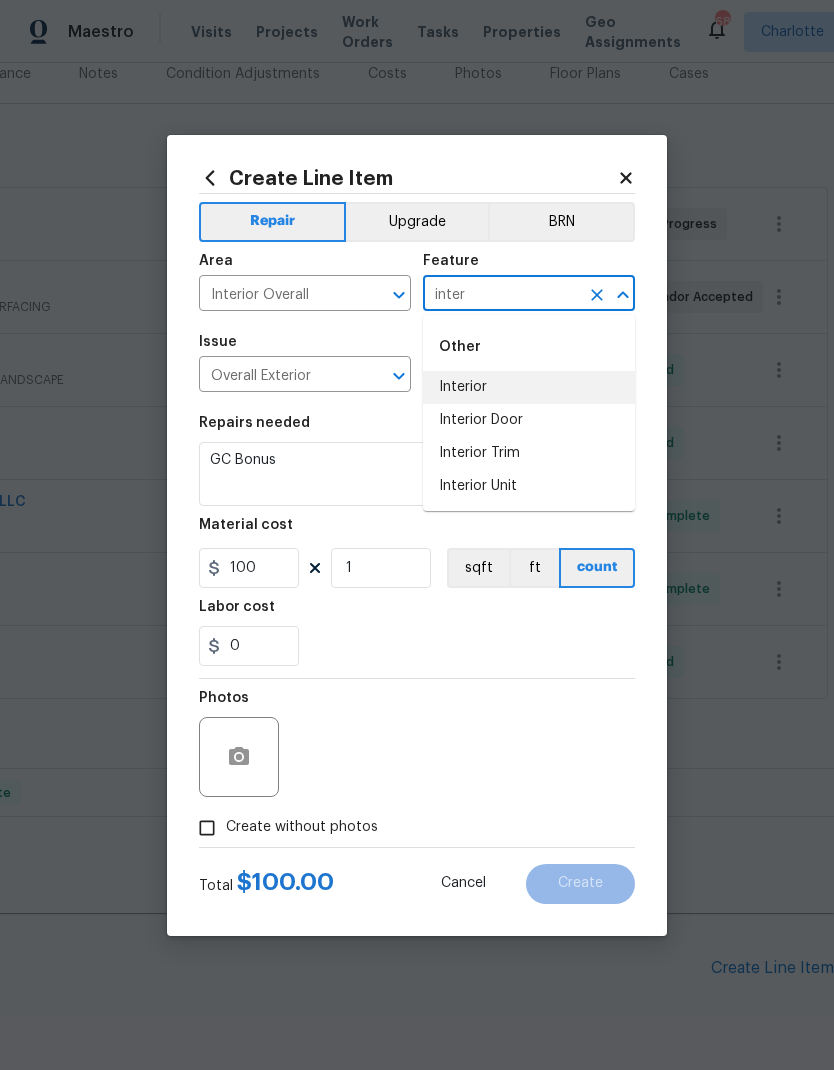 click on "Interior" at bounding box center (529, 387) 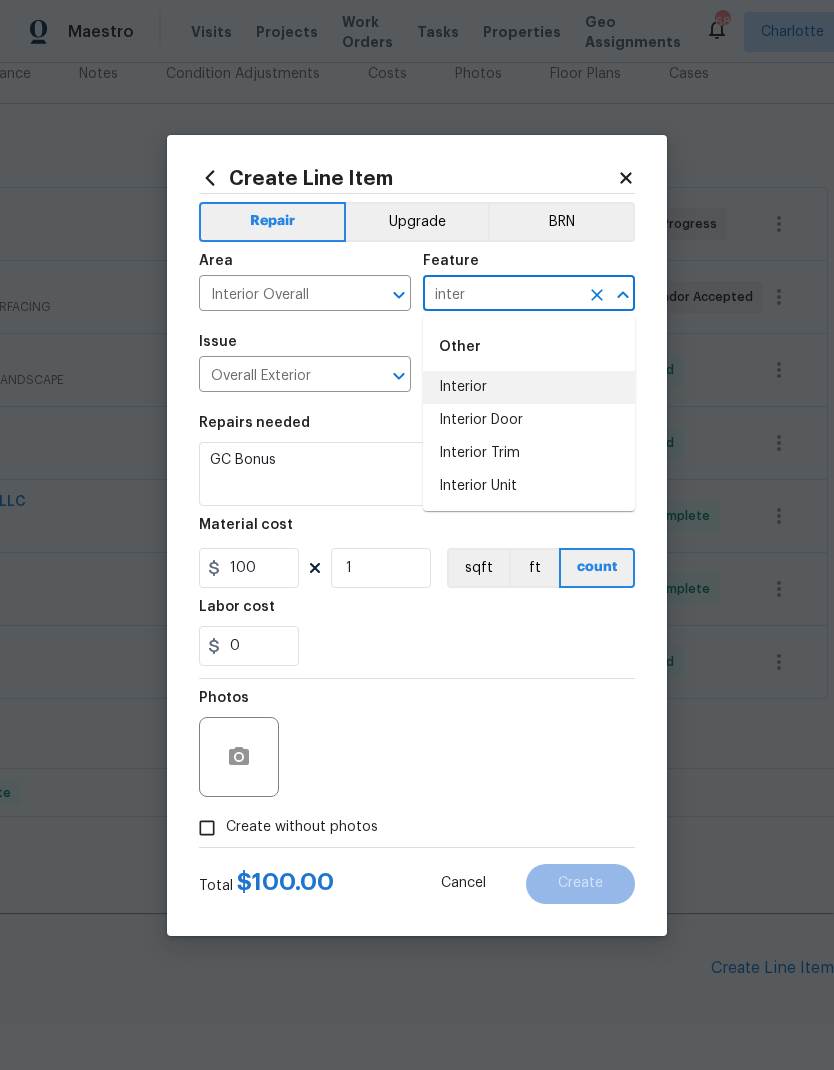 type on "Interior" 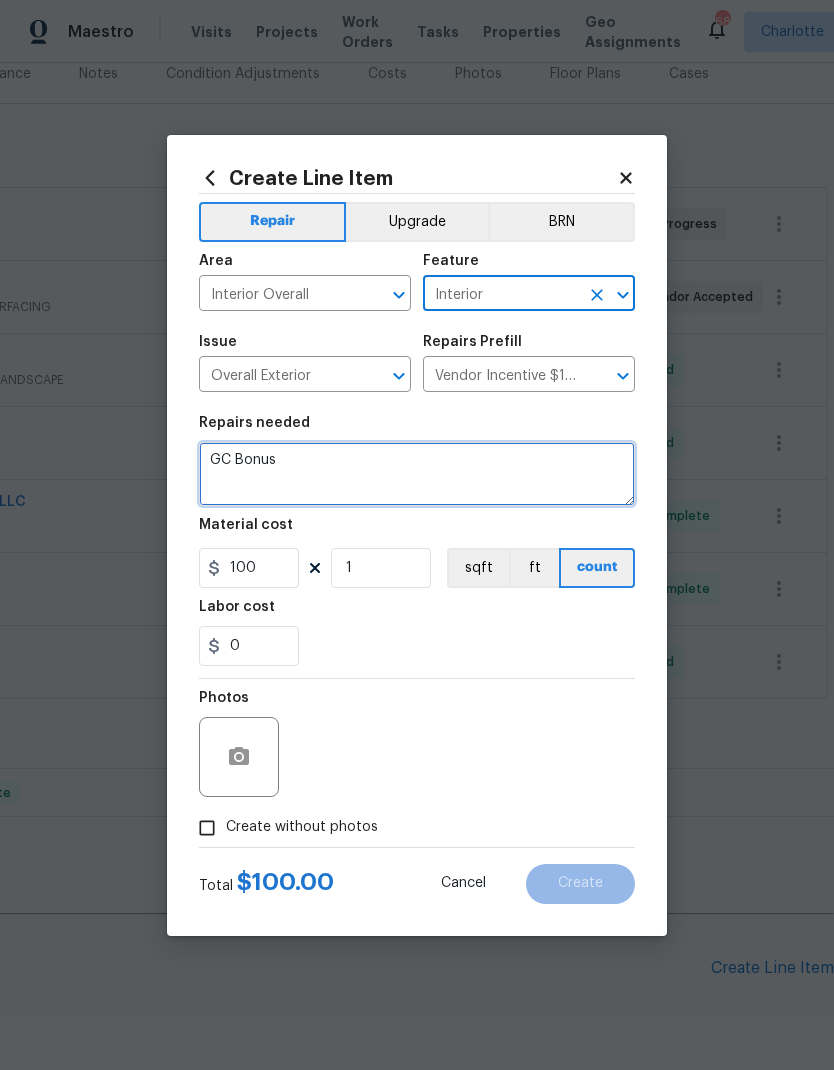 click on "GC Bonus" at bounding box center [417, 474] 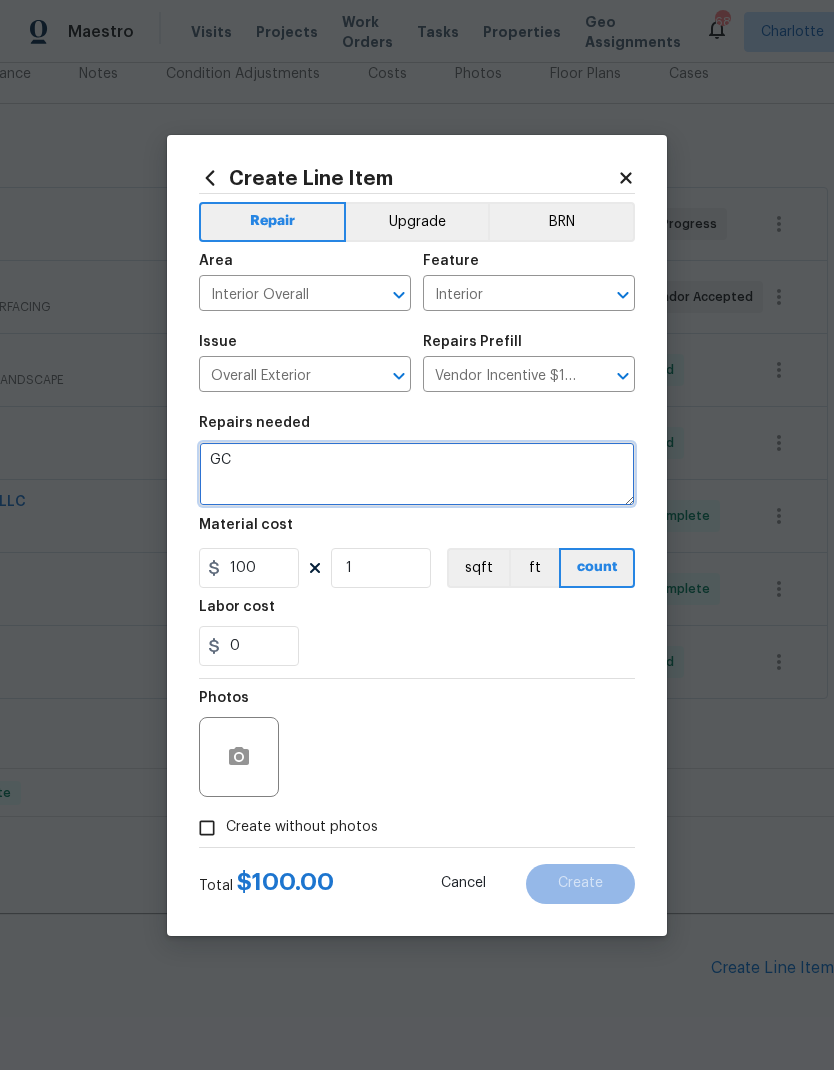 type on "G" 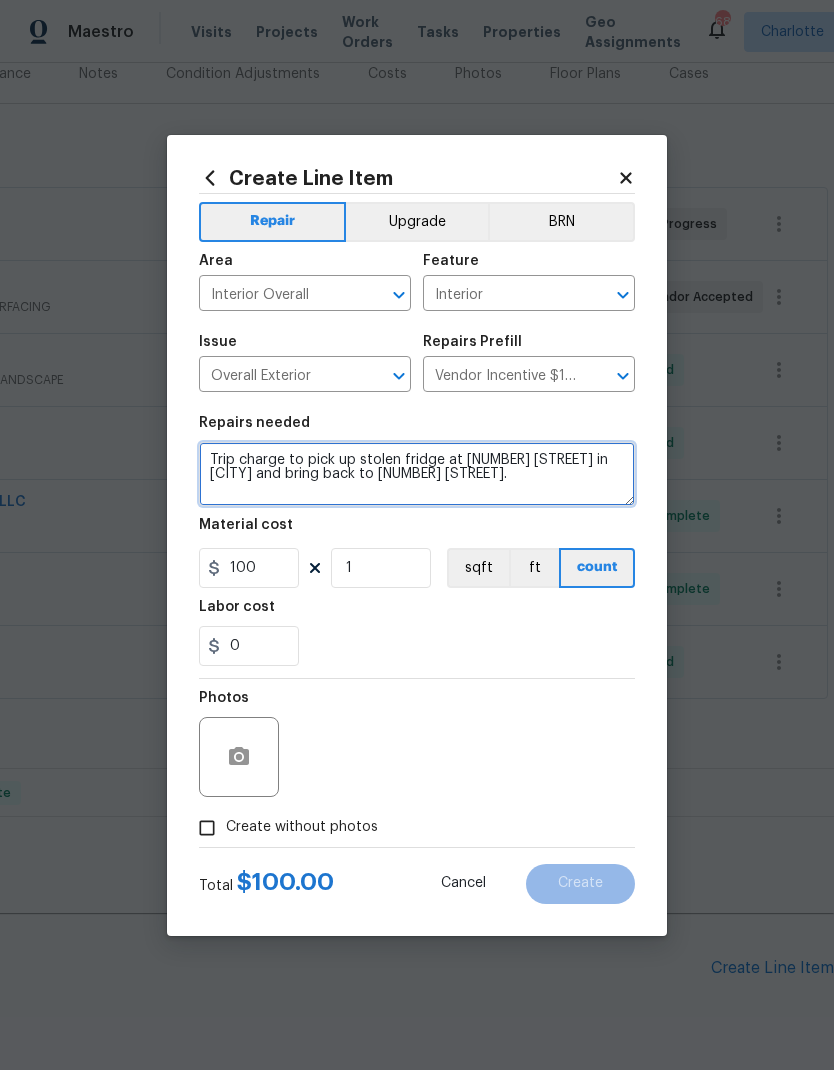 type on "Trip charge to pick up stolen fridge at [NUMBER] [STREET] in [CITY] and bring back to [NUMBER] [STREET]." 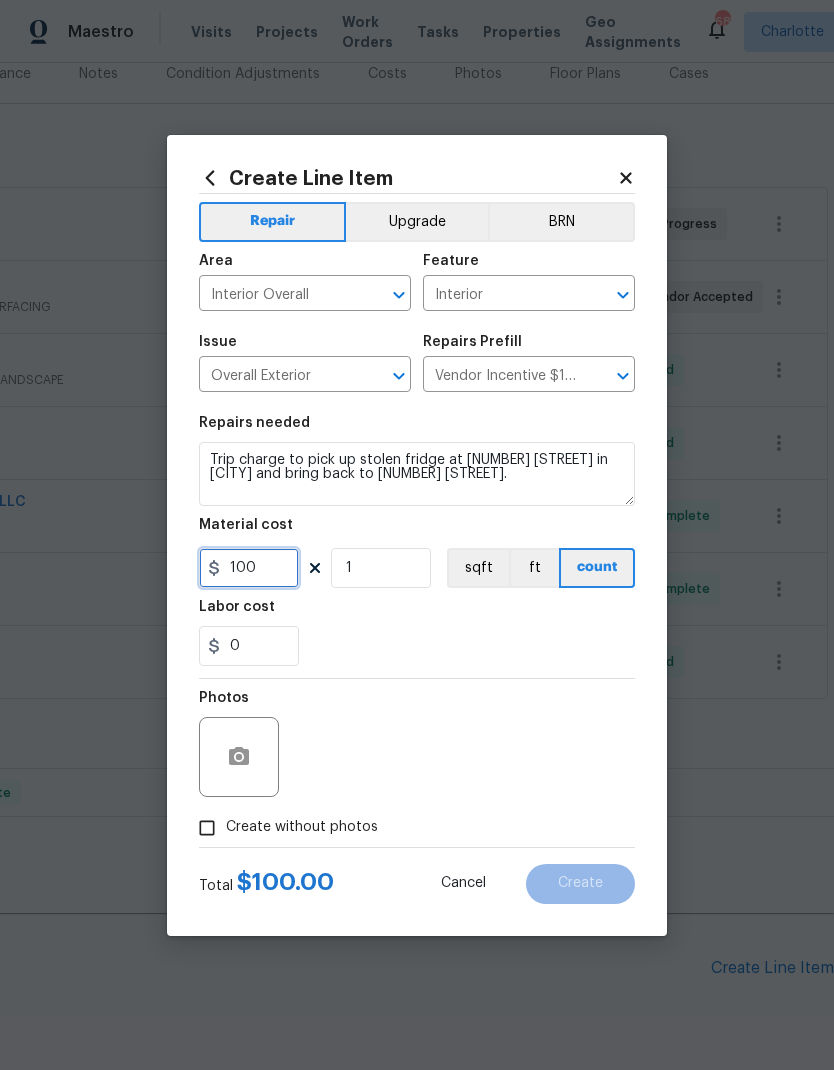 click on "100" at bounding box center (249, 568) 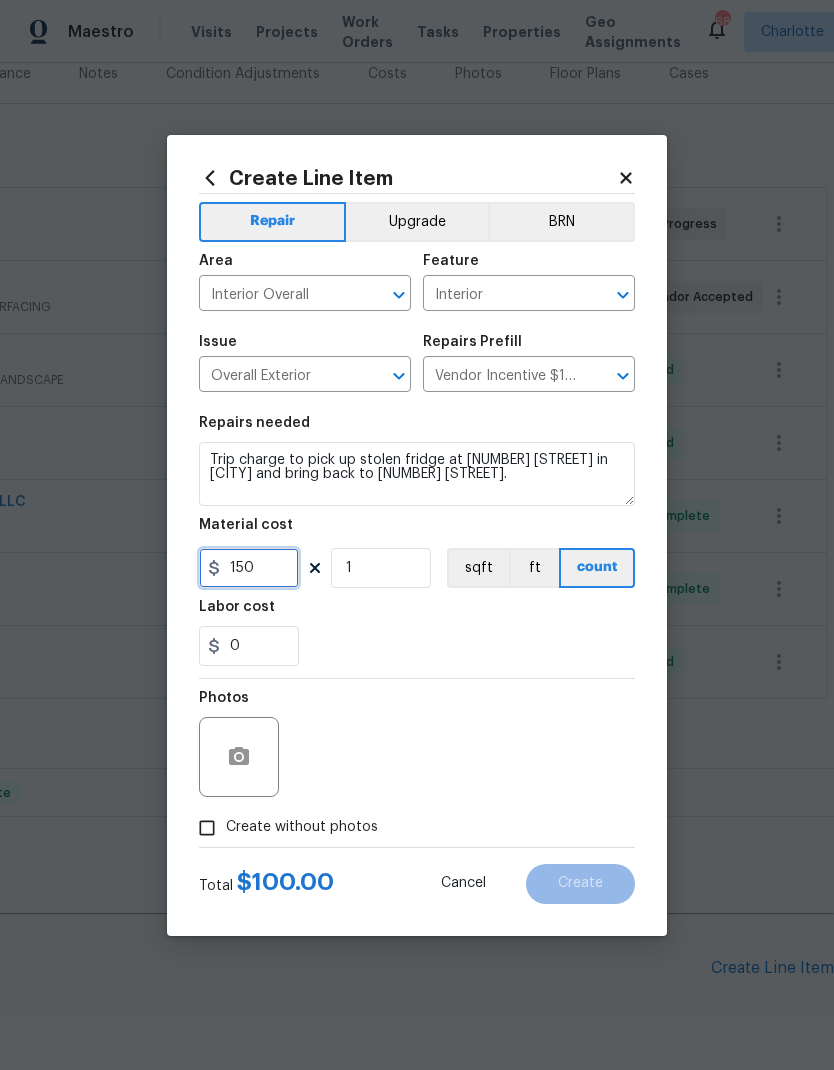 type on "150" 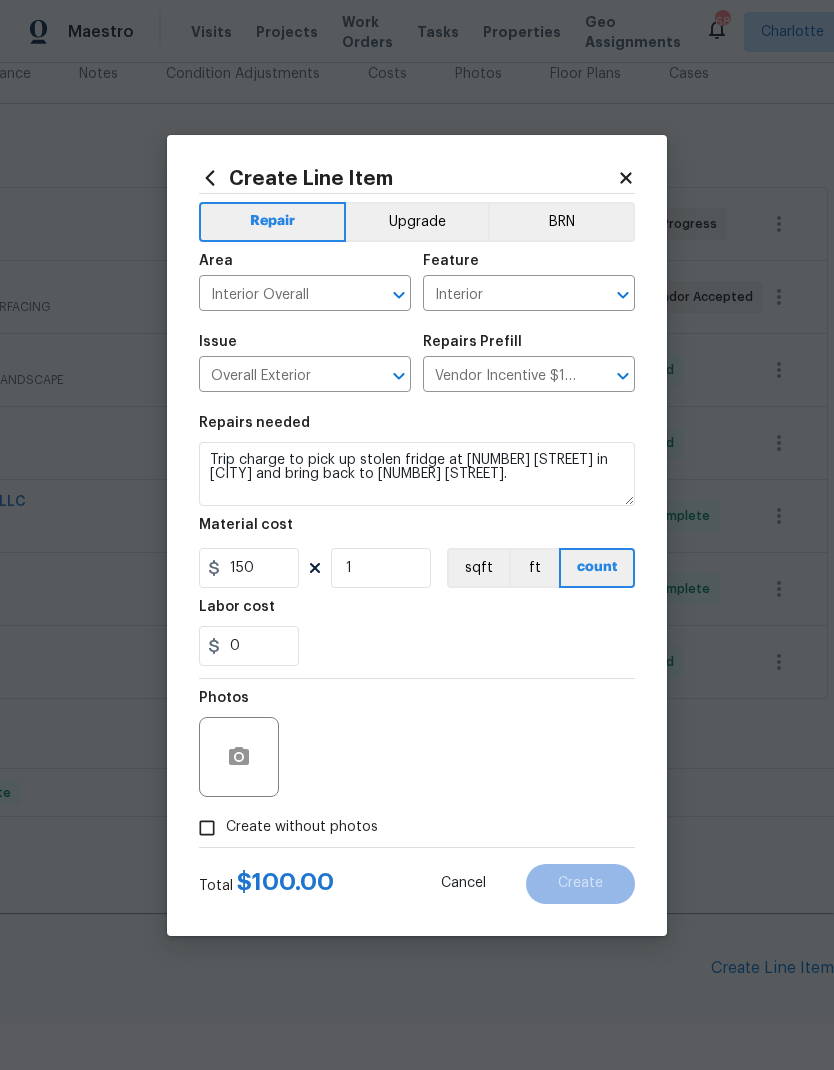 click on "0" at bounding box center (417, 646) 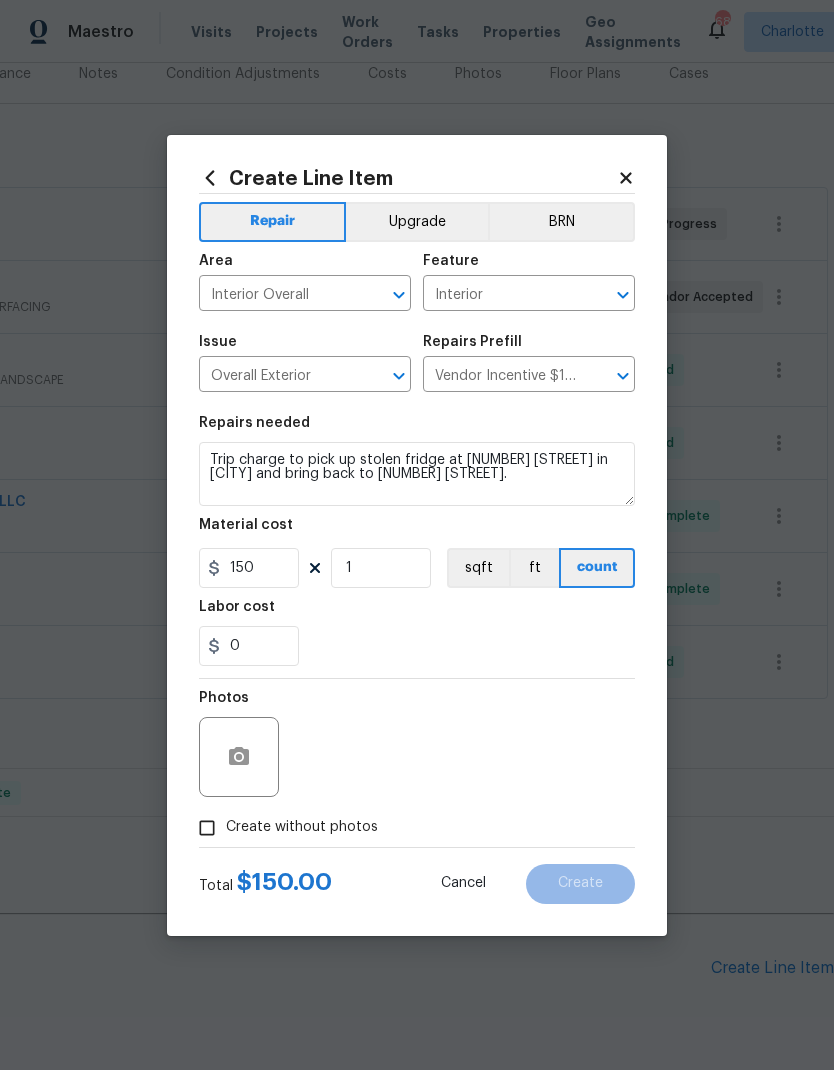 click on "Create without photos" at bounding box center [207, 828] 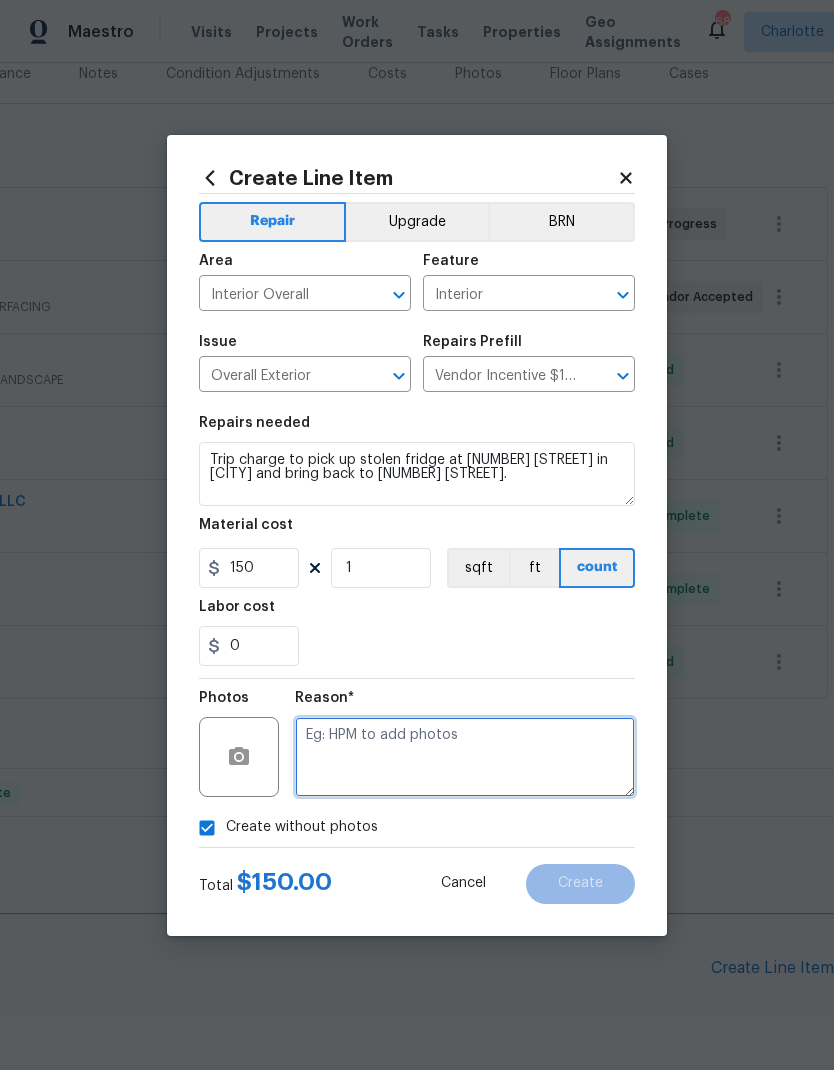 click at bounding box center [465, 757] 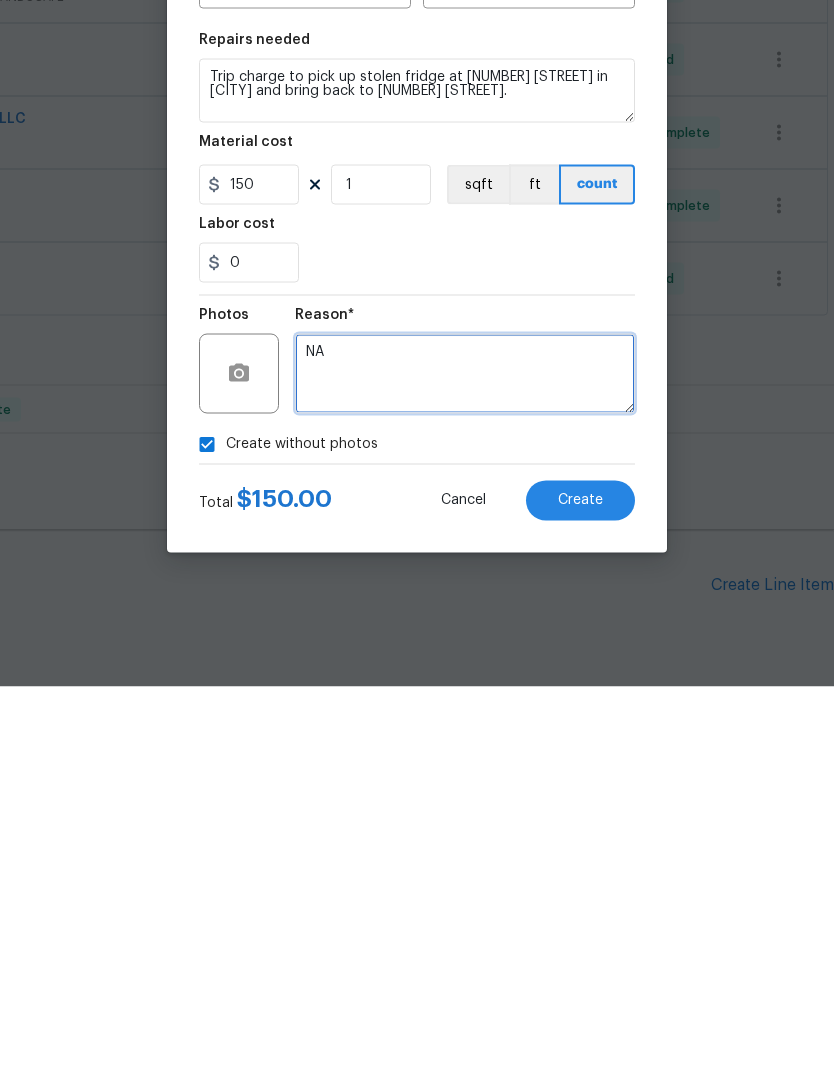 type on "NA" 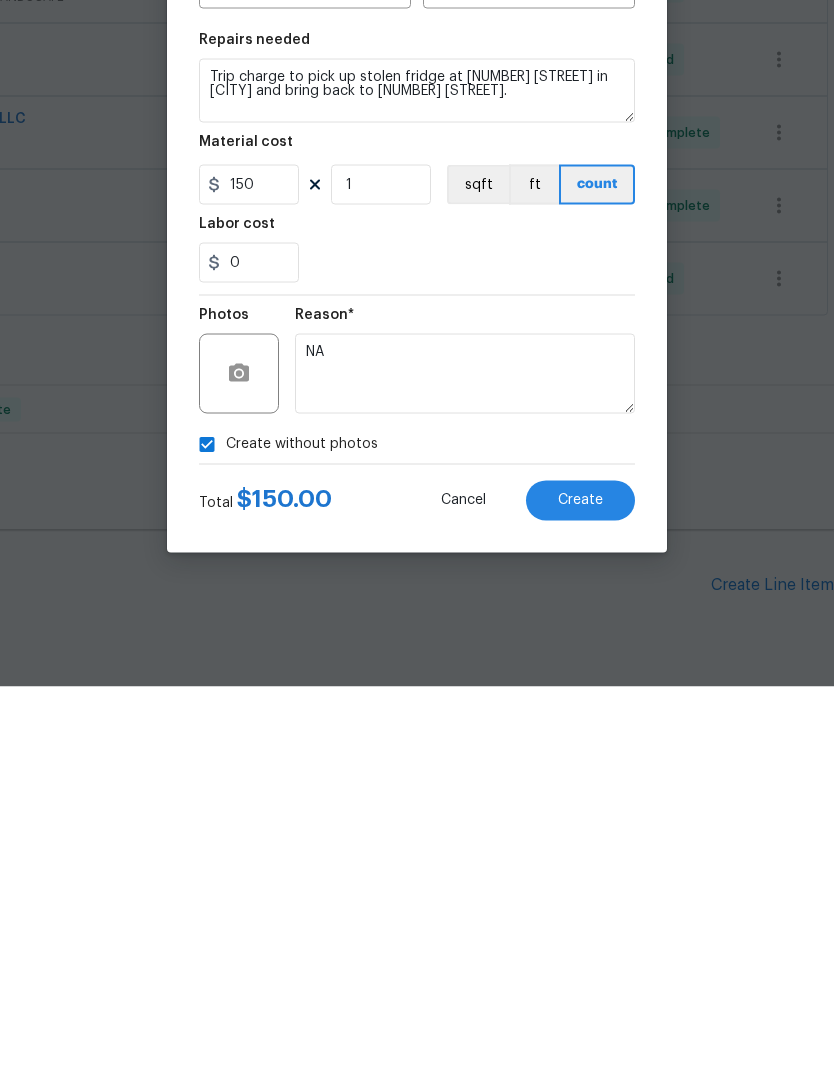 click on "Create" at bounding box center [580, 884] 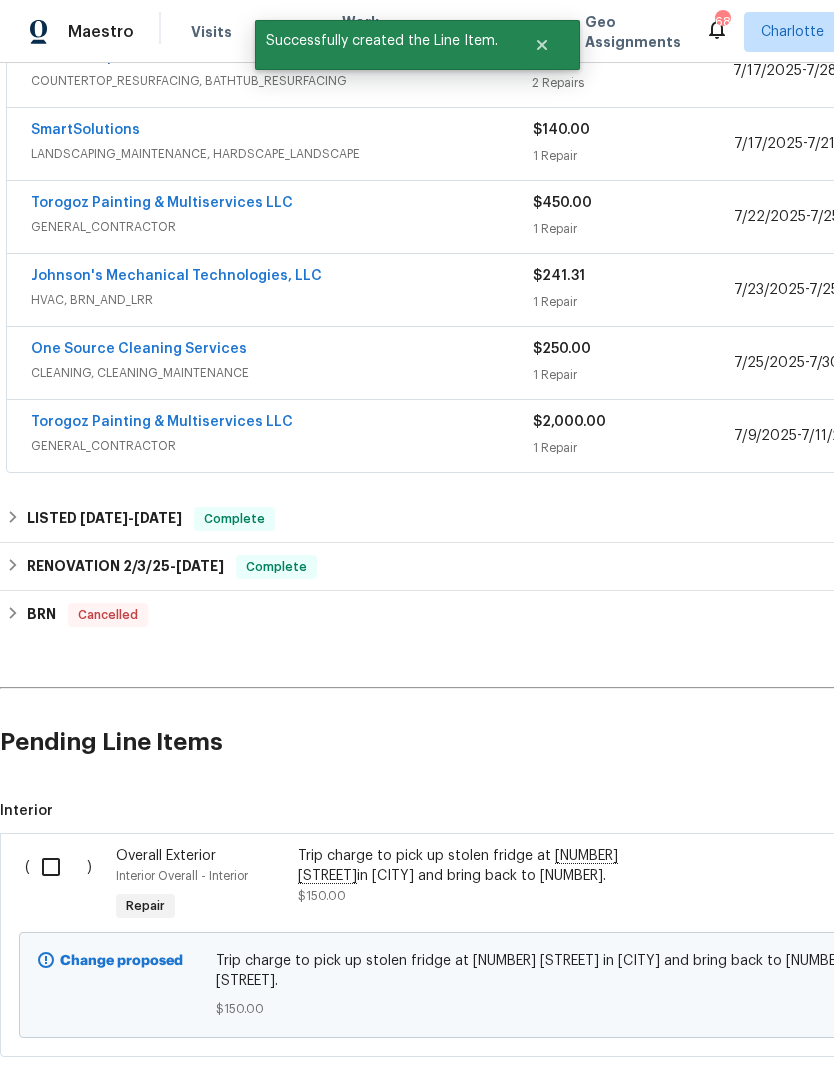scroll, scrollTop: 505, scrollLeft: 0, axis: vertical 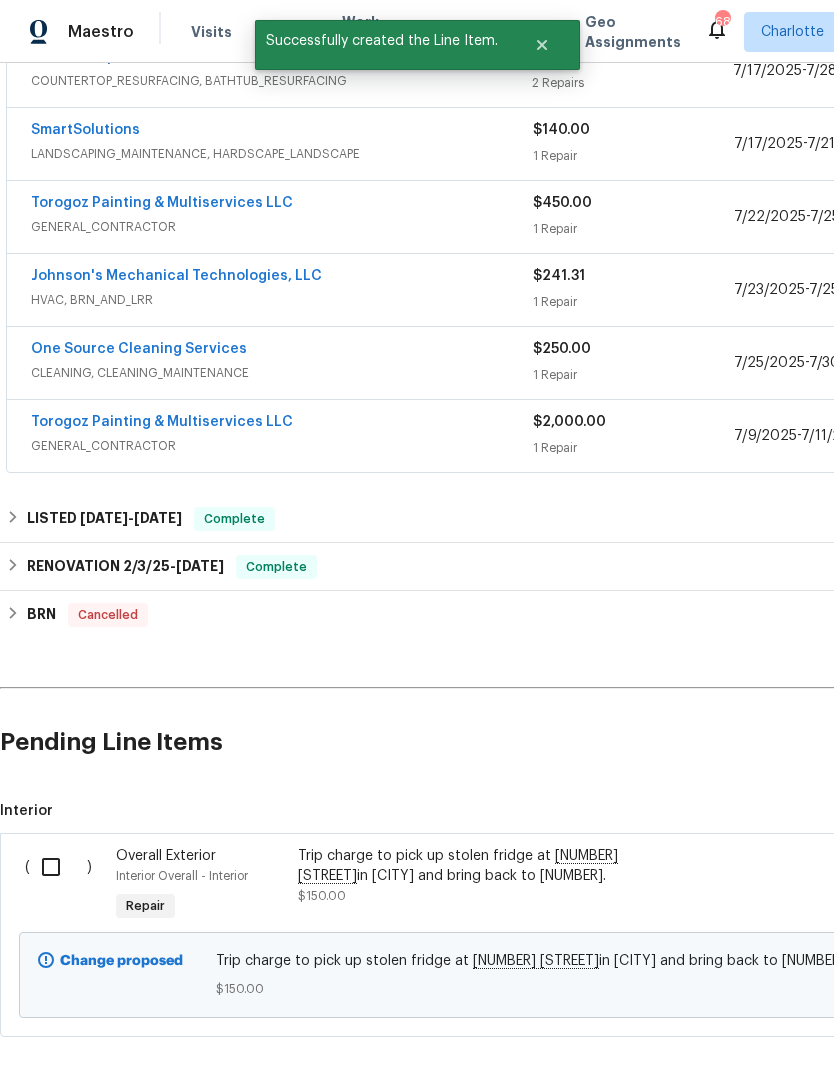 click at bounding box center (58, 867) 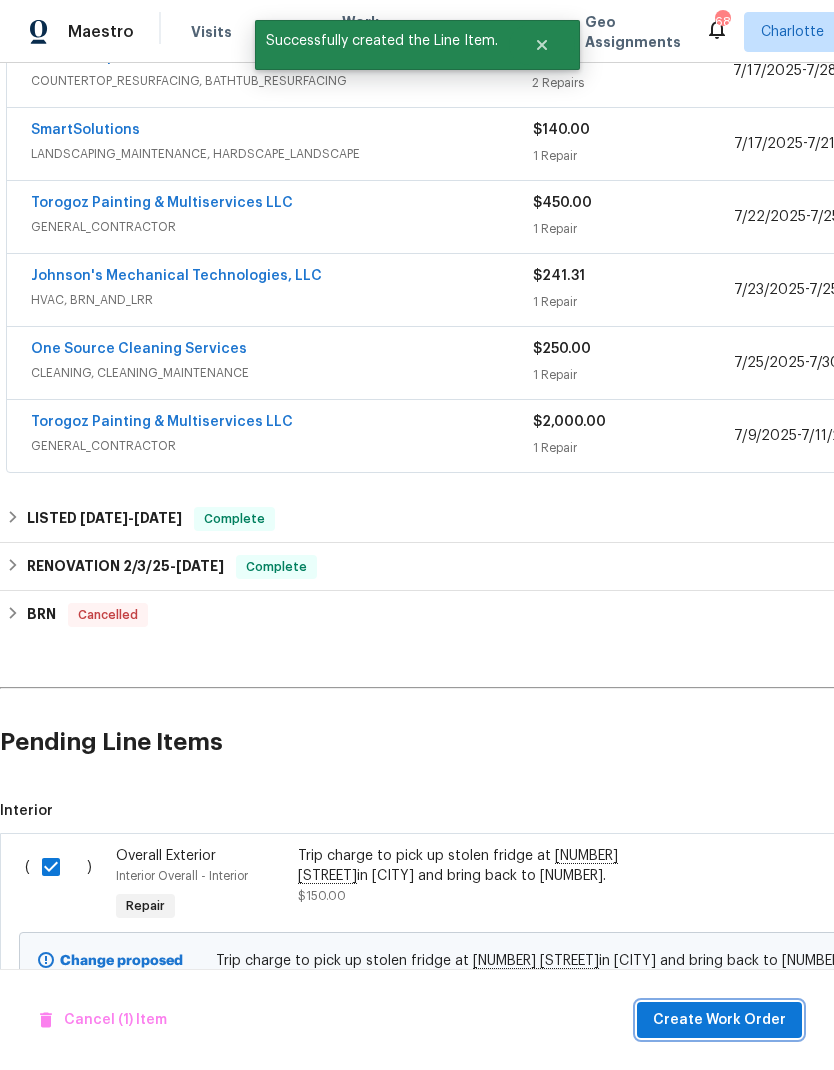 click on "Create Work Order" at bounding box center [719, 1020] 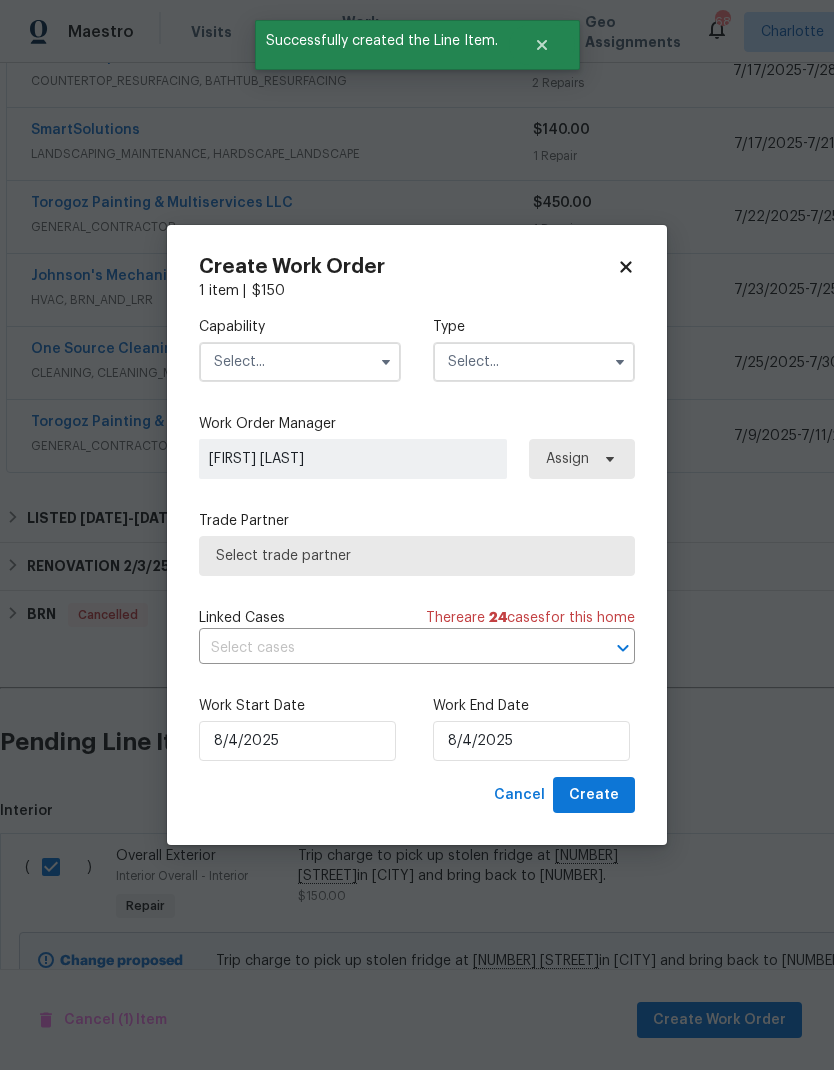 click 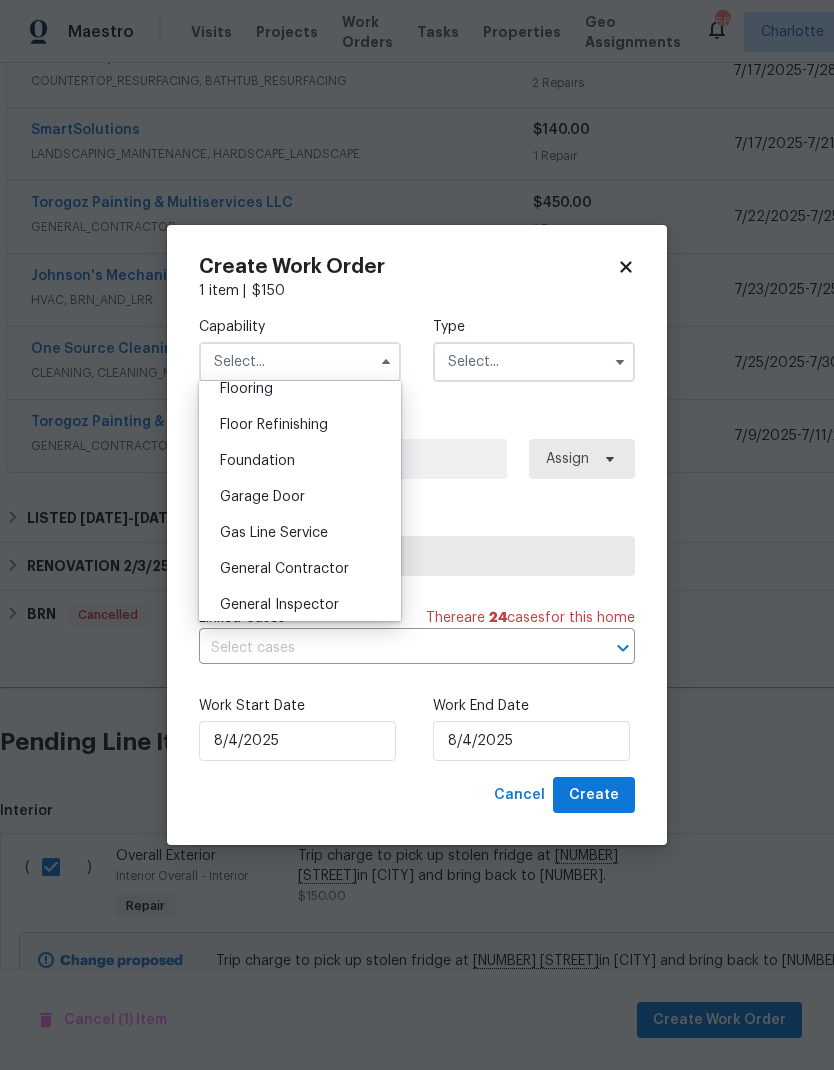 scroll, scrollTop: 804, scrollLeft: 0, axis: vertical 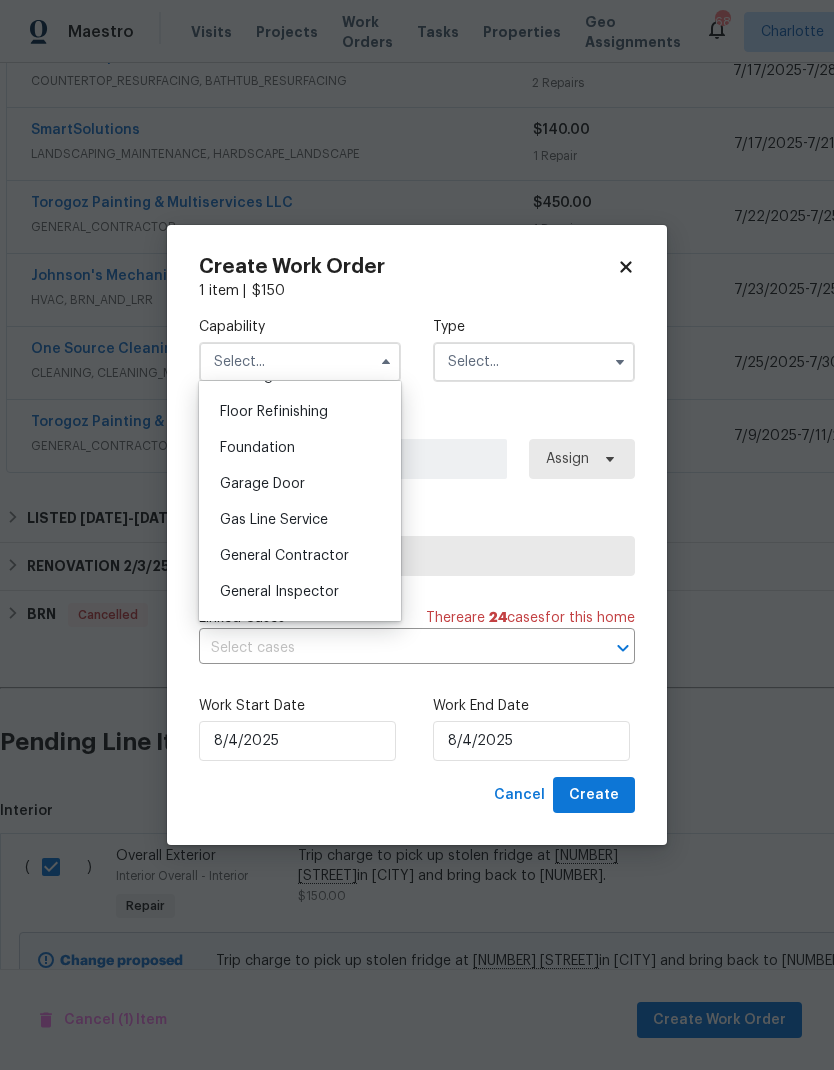 click on "General Contractor" at bounding box center [284, 556] 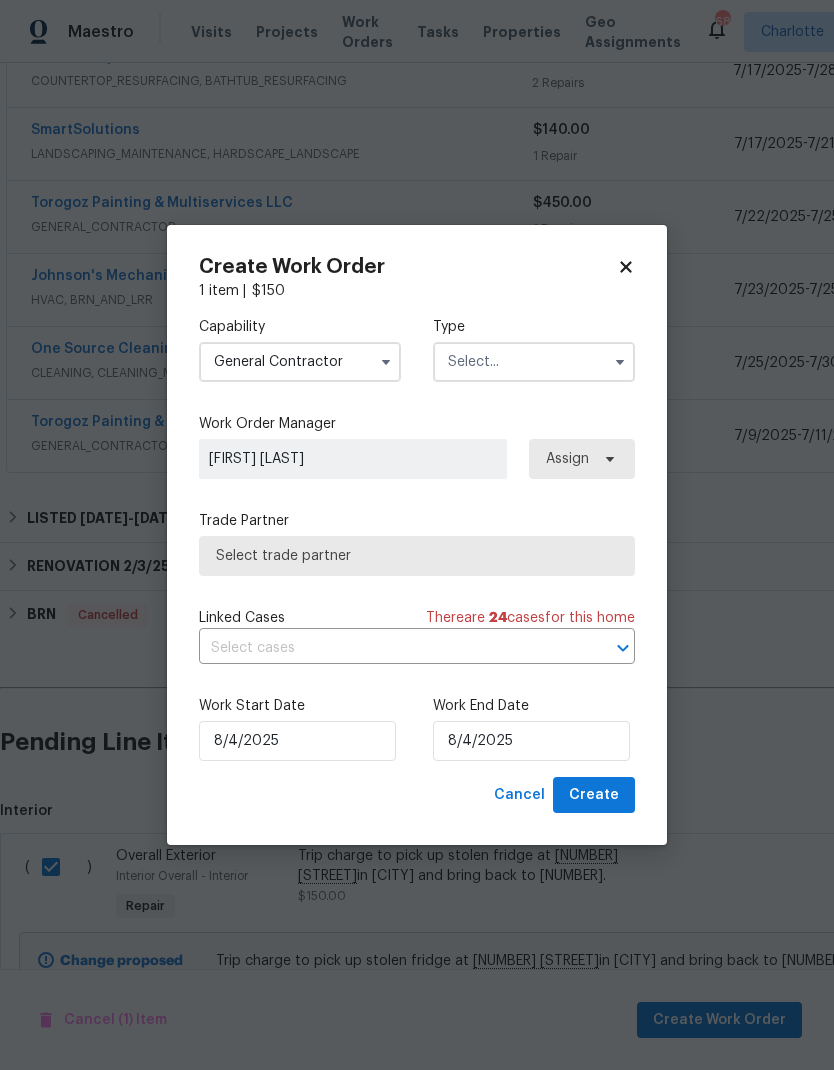 type on "General Contractor" 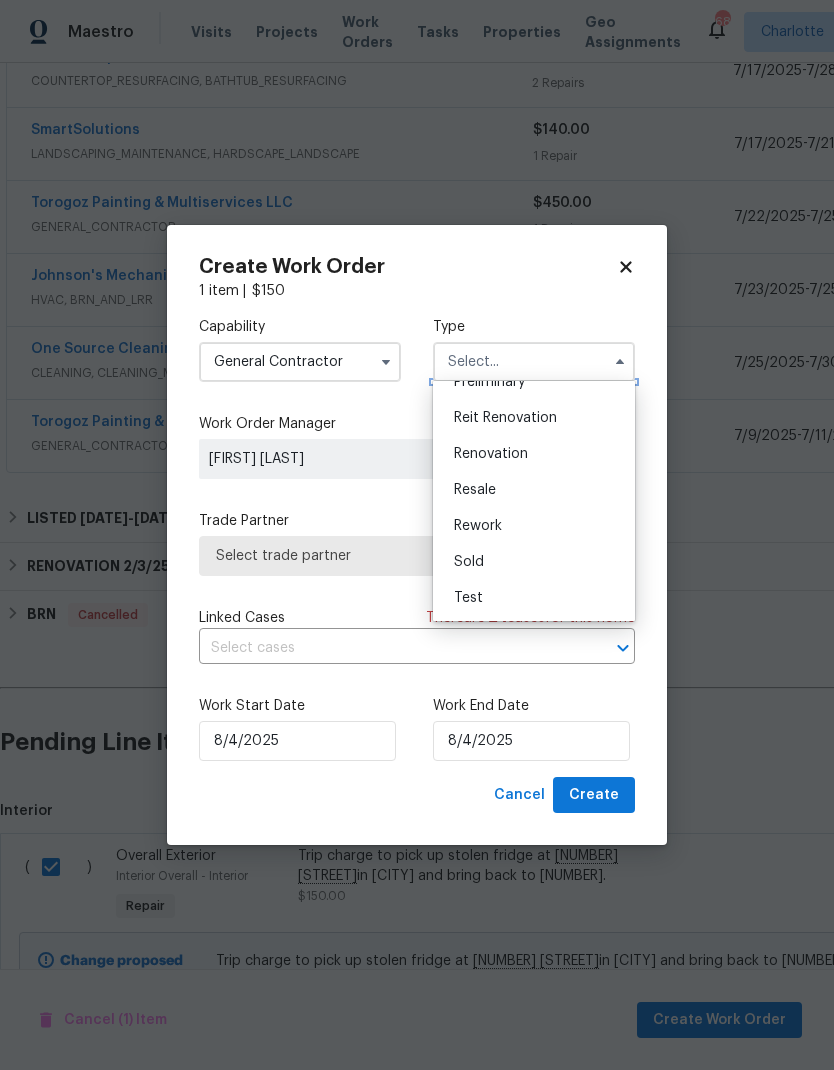 scroll, scrollTop: 454, scrollLeft: 0, axis: vertical 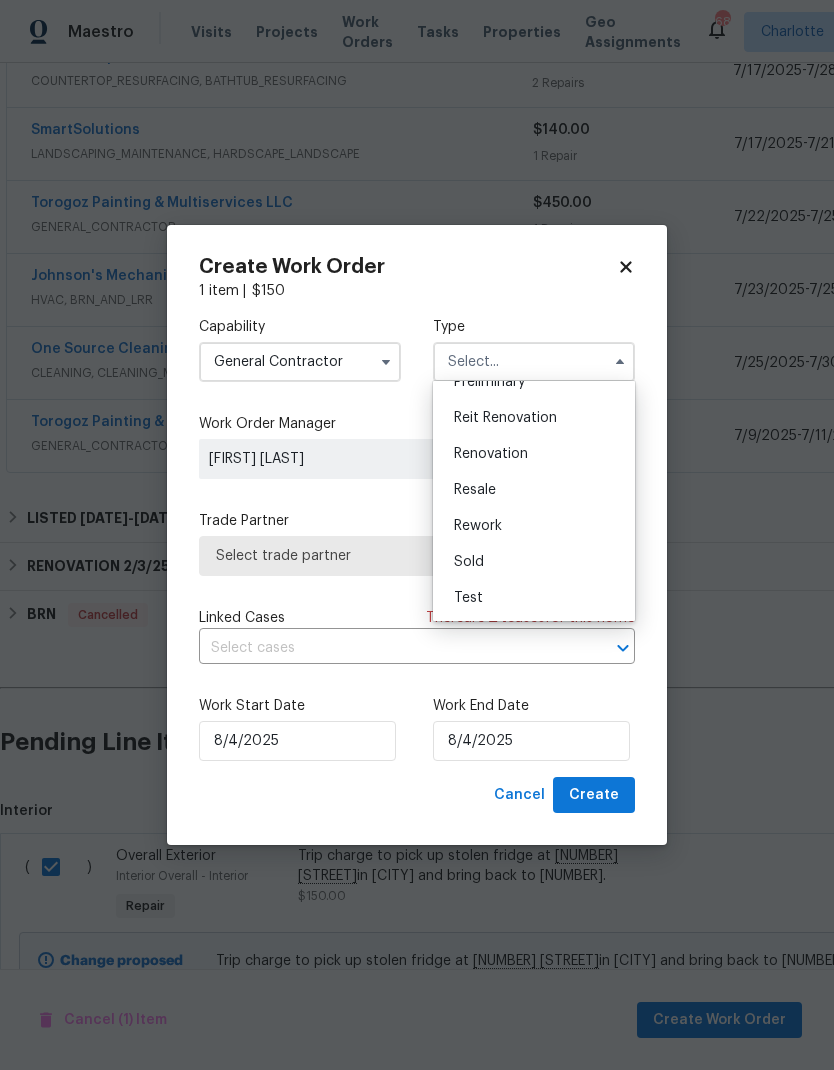 click on "Renovation" at bounding box center (534, 454) 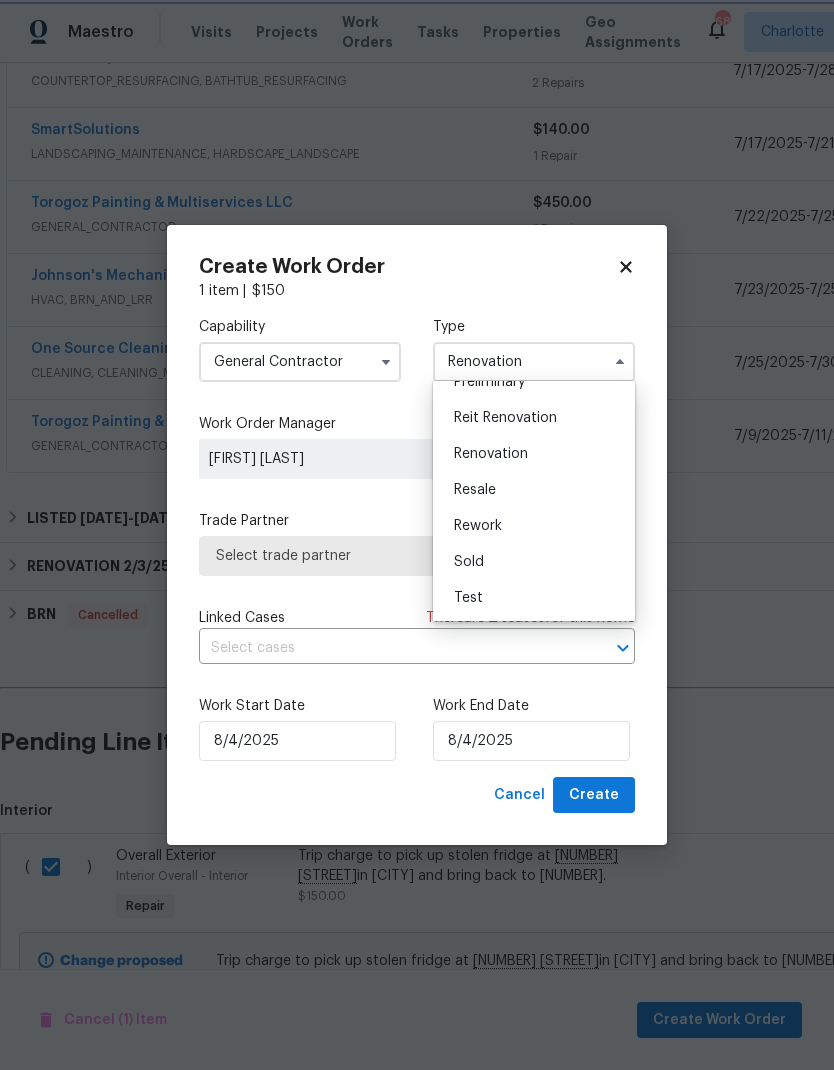 scroll, scrollTop: 0, scrollLeft: 0, axis: both 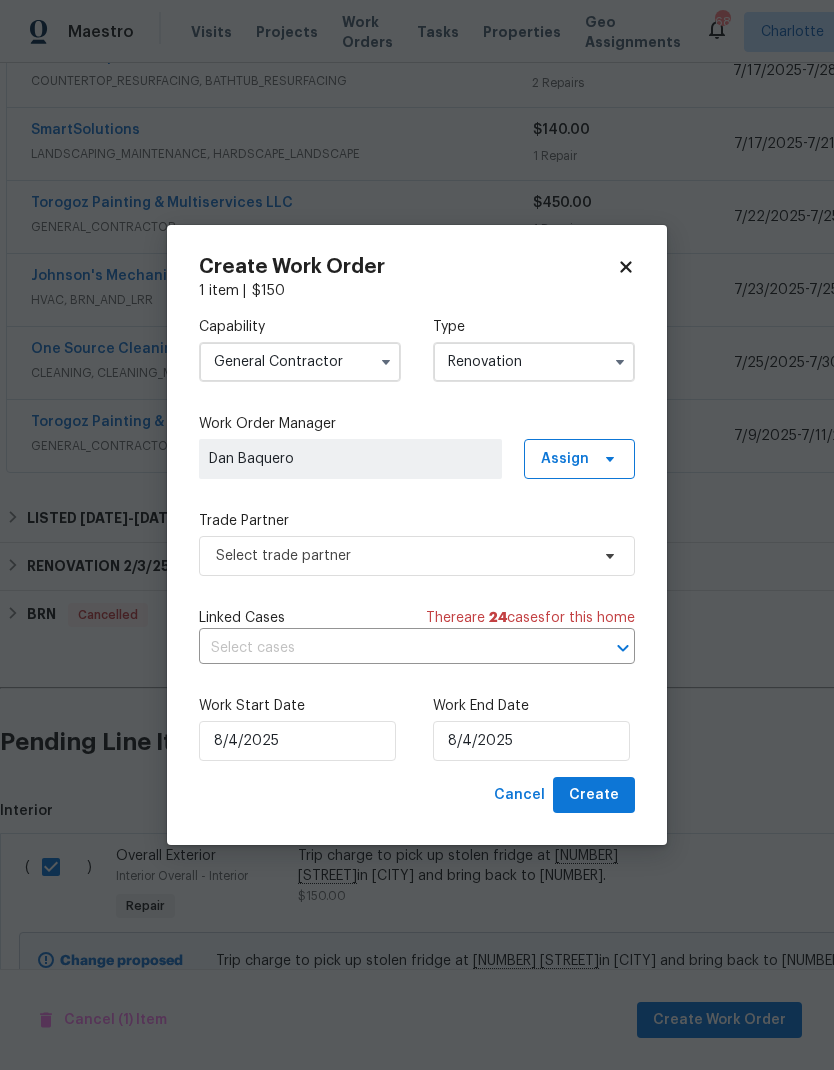 click on "Renovation" at bounding box center [534, 362] 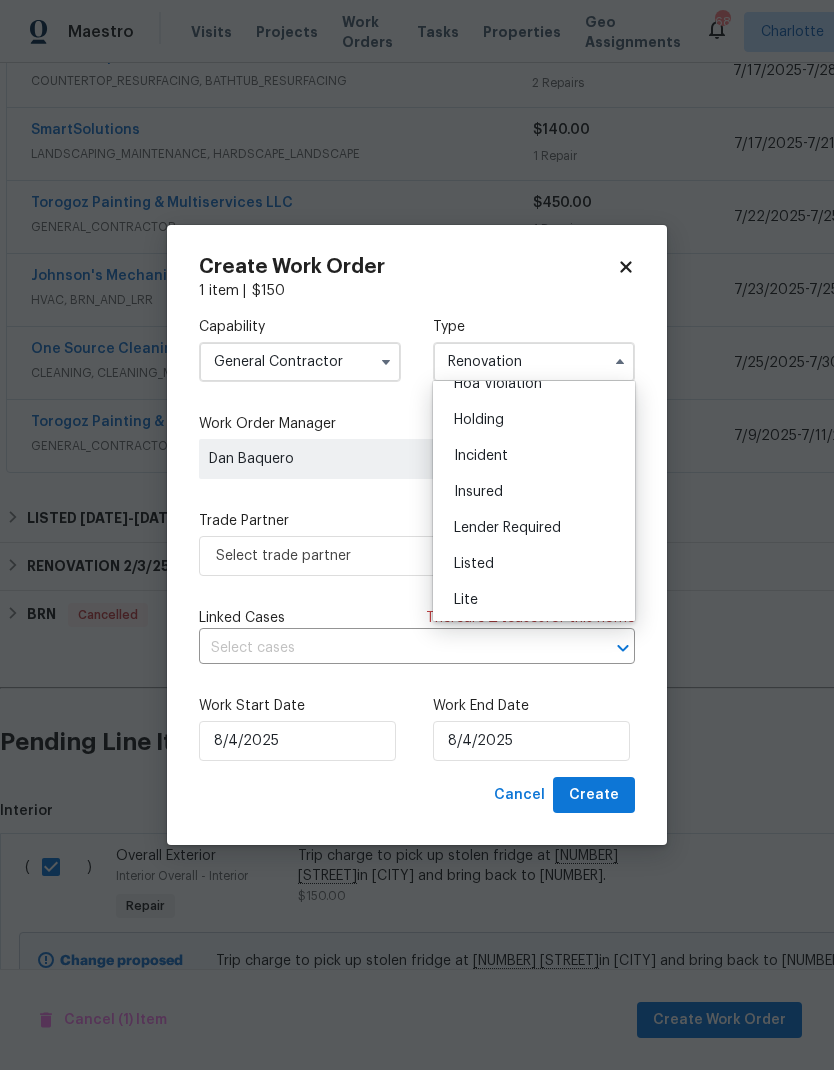 scroll, scrollTop: 67, scrollLeft: 0, axis: vertical 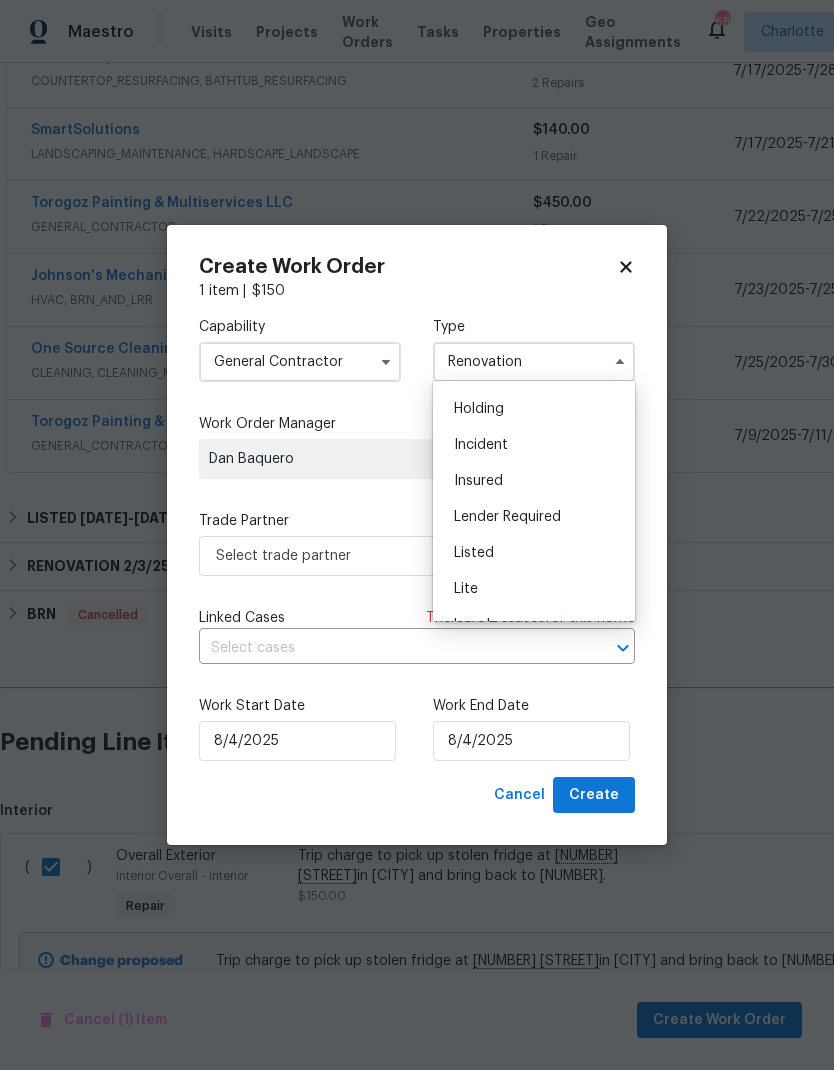 click on "Listed" at bounding box center (534, 553) 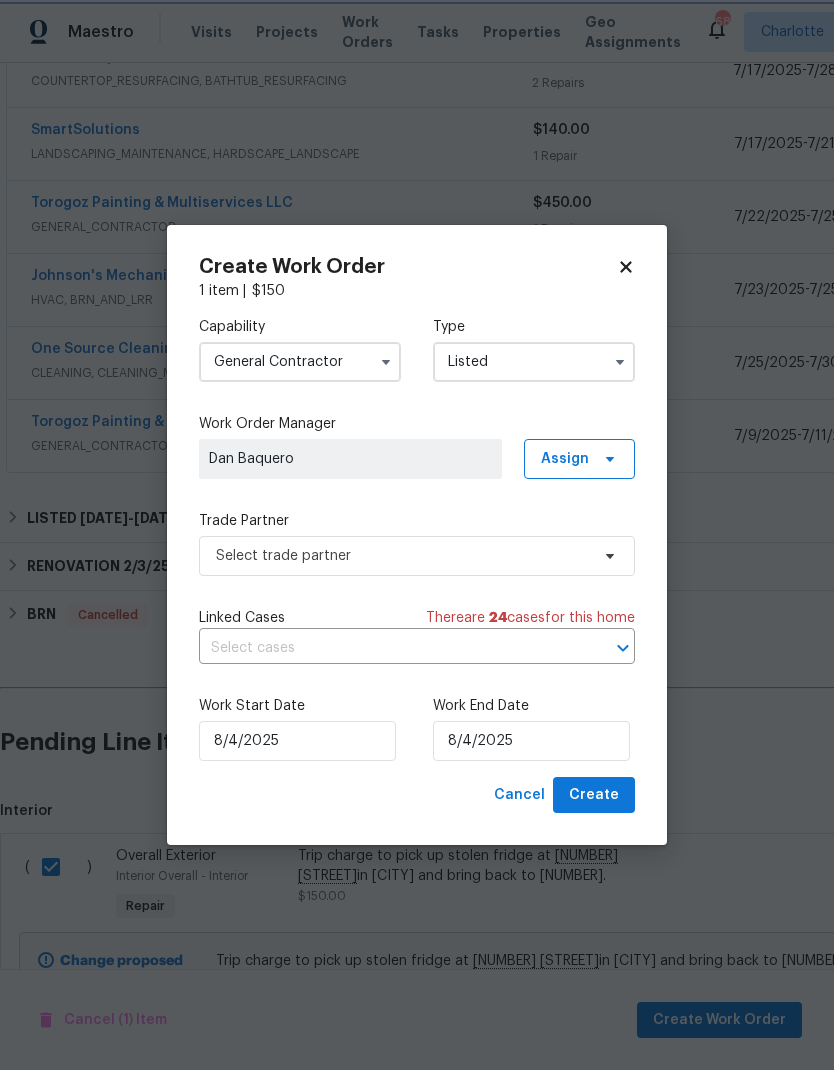 scroll, scrollTop: 0, scrollLeft: 0, axis: both 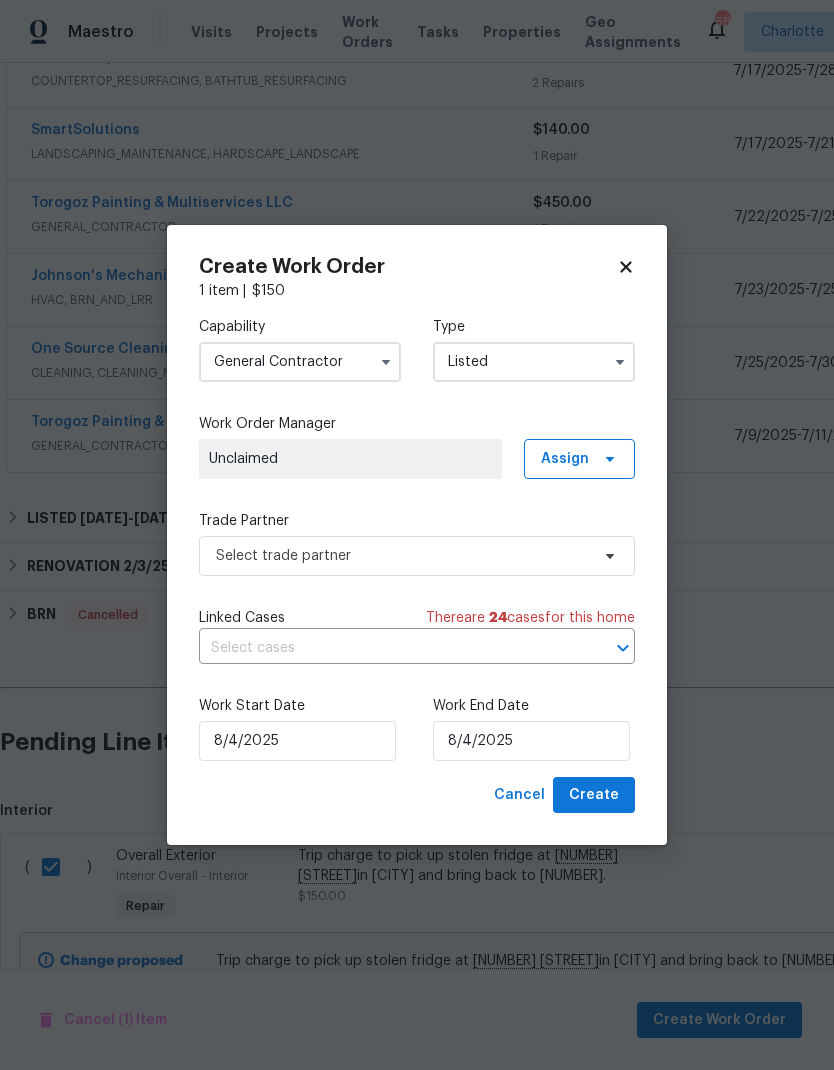 click on "Listed" at bounding box center [534, 362] 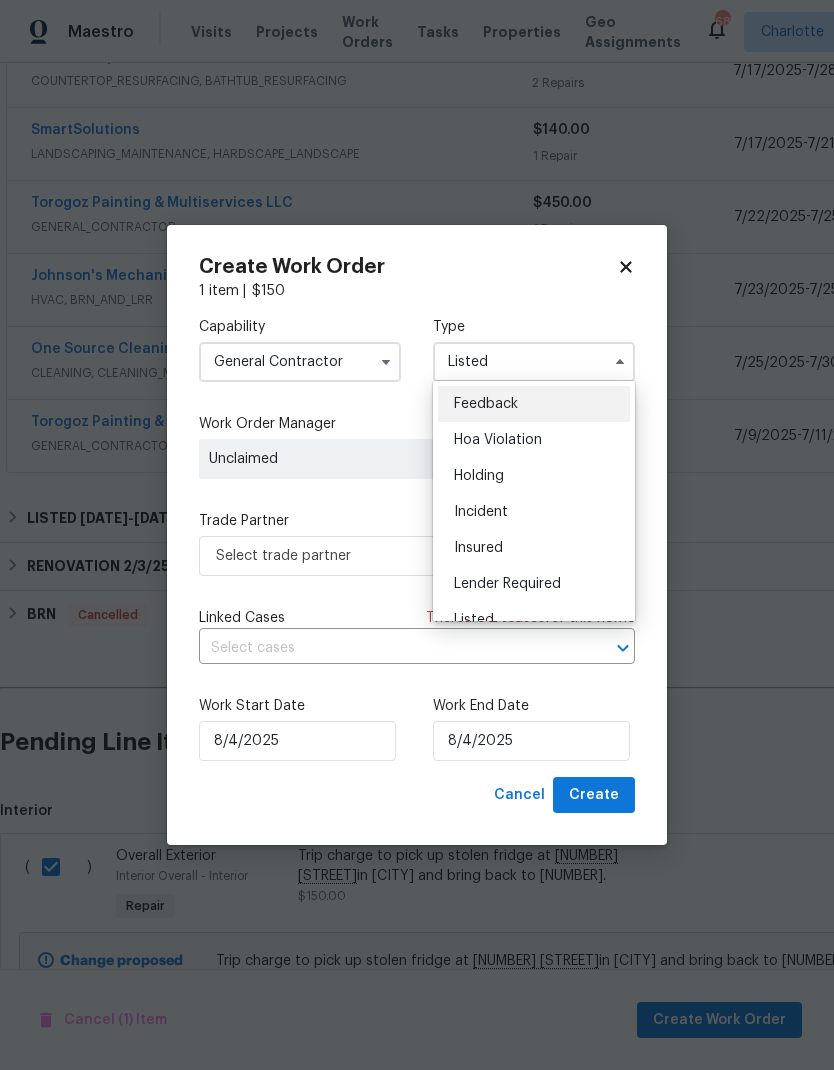 click on "Incident" at bounding box center [534, 512] 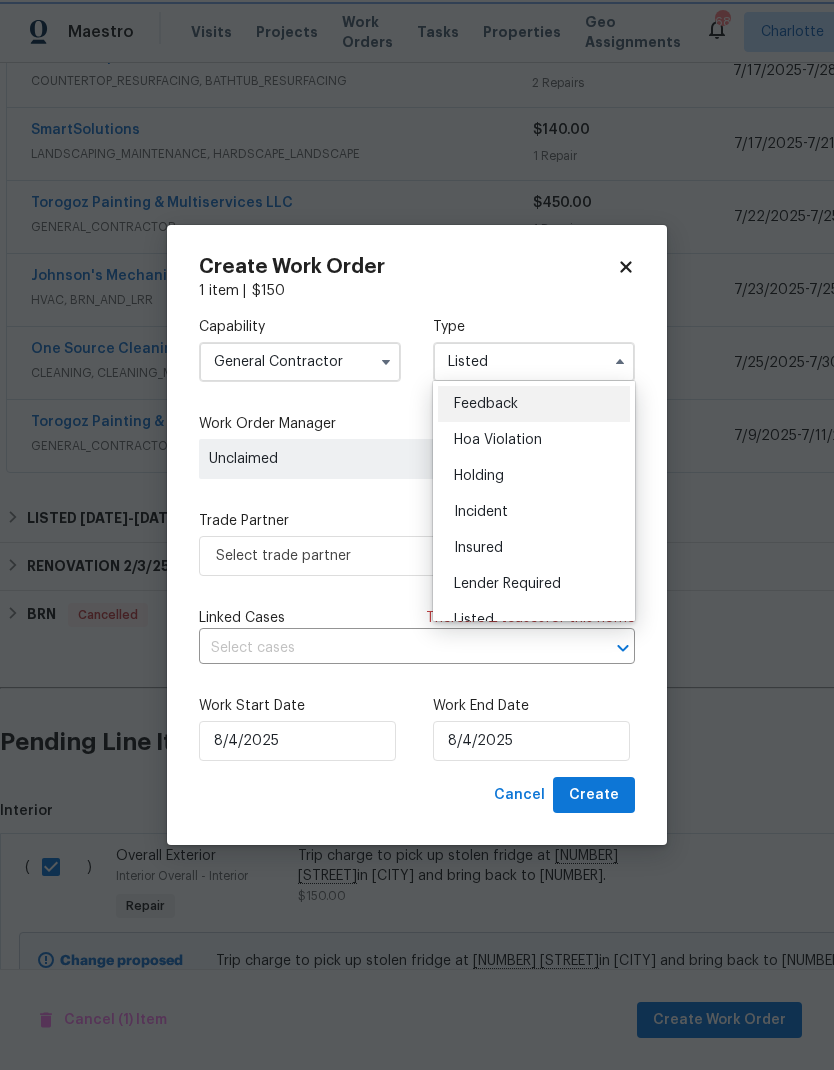 type on "Incident" 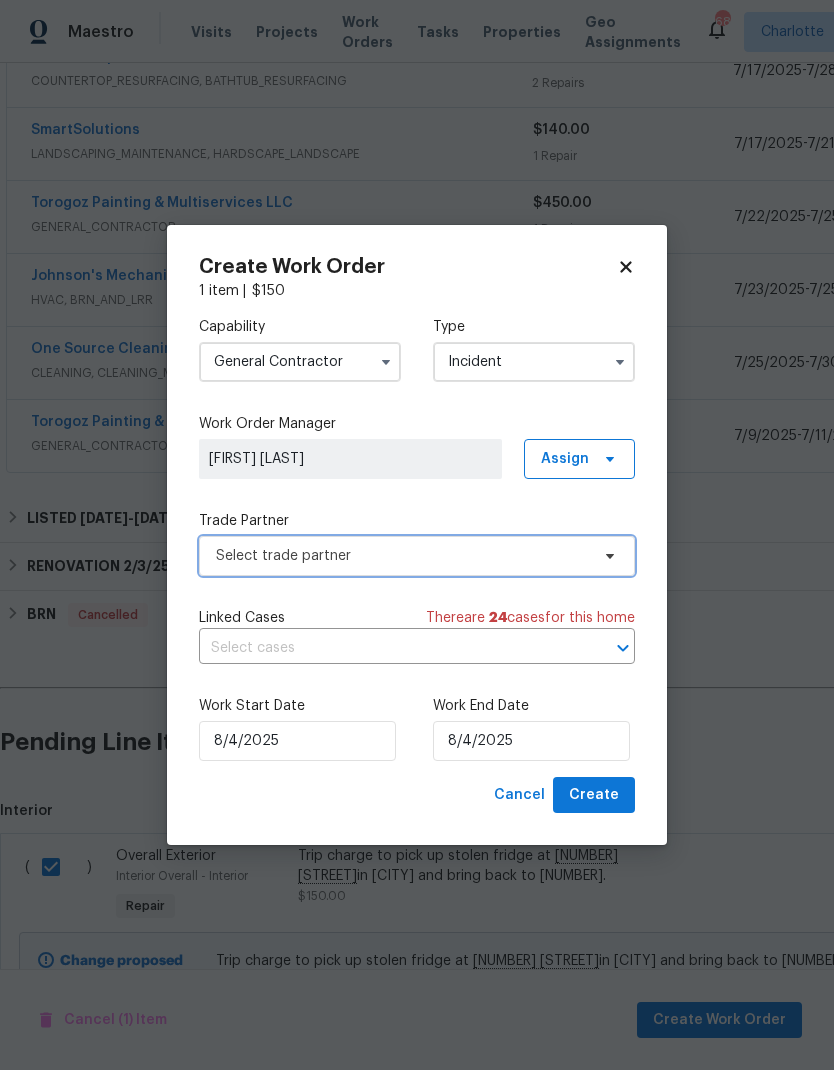 click on "Select trade partner" at bounding box center [417, 556] 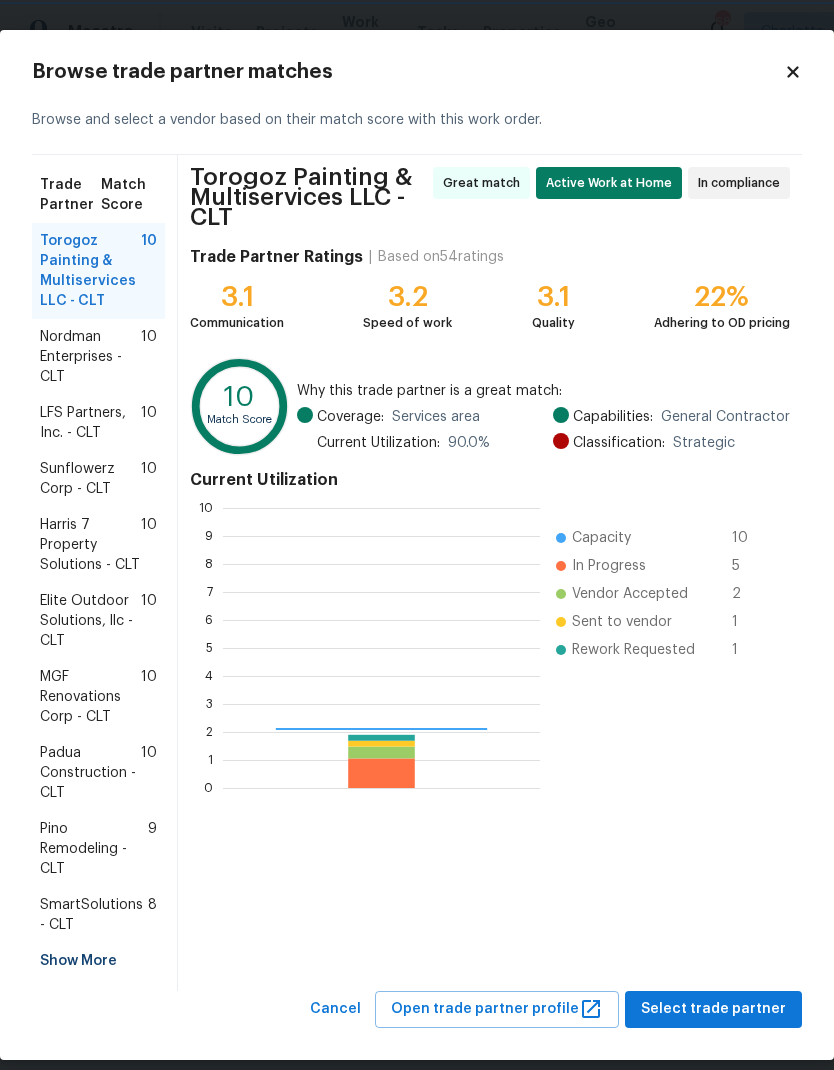 scroll, scrollTop: 2, scrollLeft: 2, axis: both 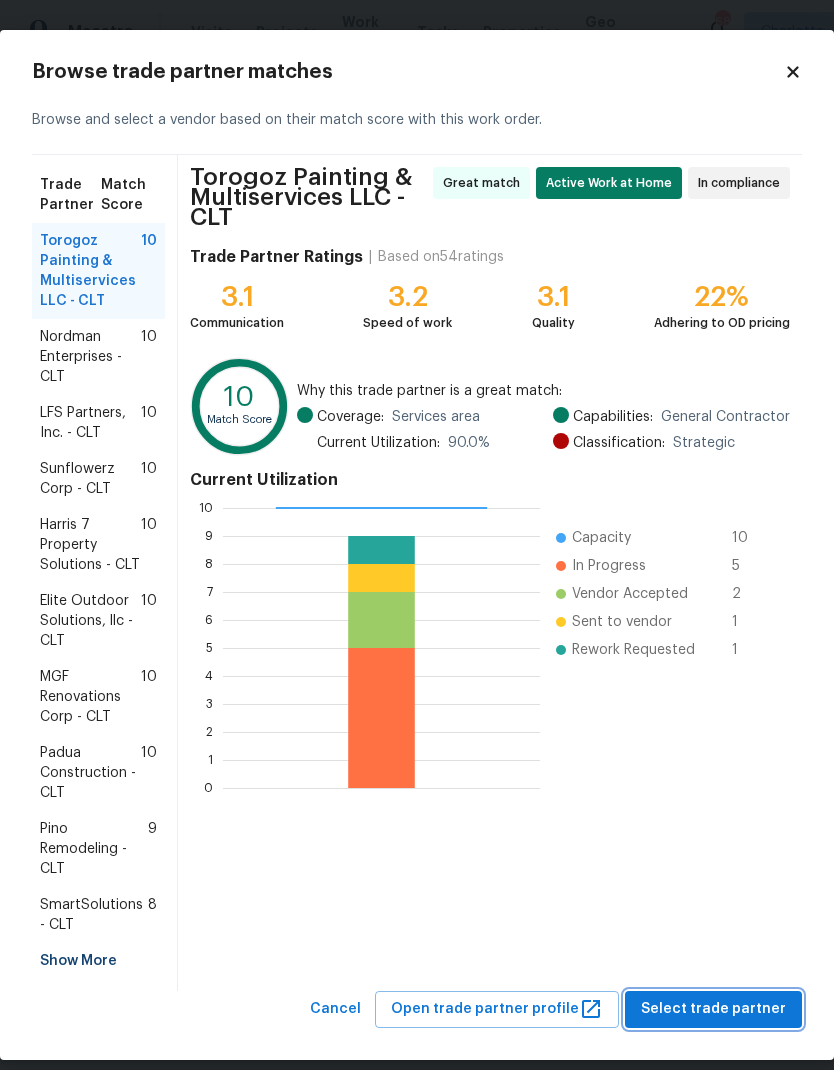 click on "Select trade partner" at bounding box center [713, 1009] 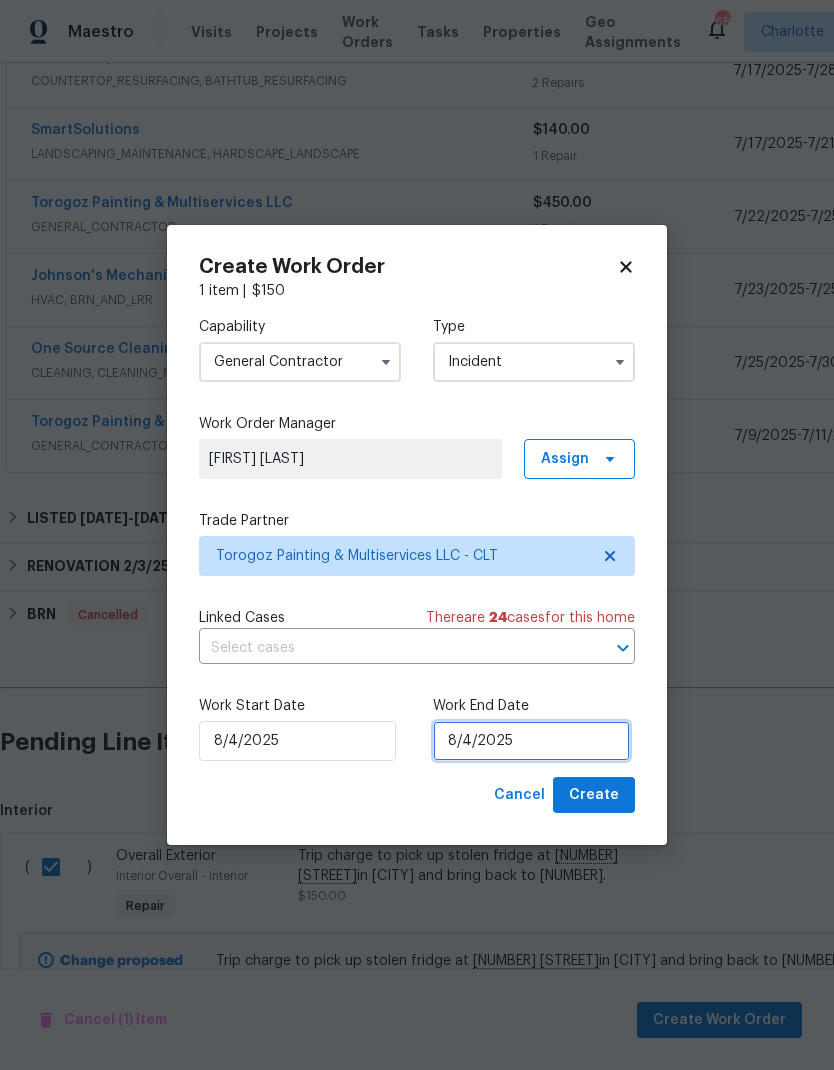 click on "8/4/2025" at bounding box center [531, 741] 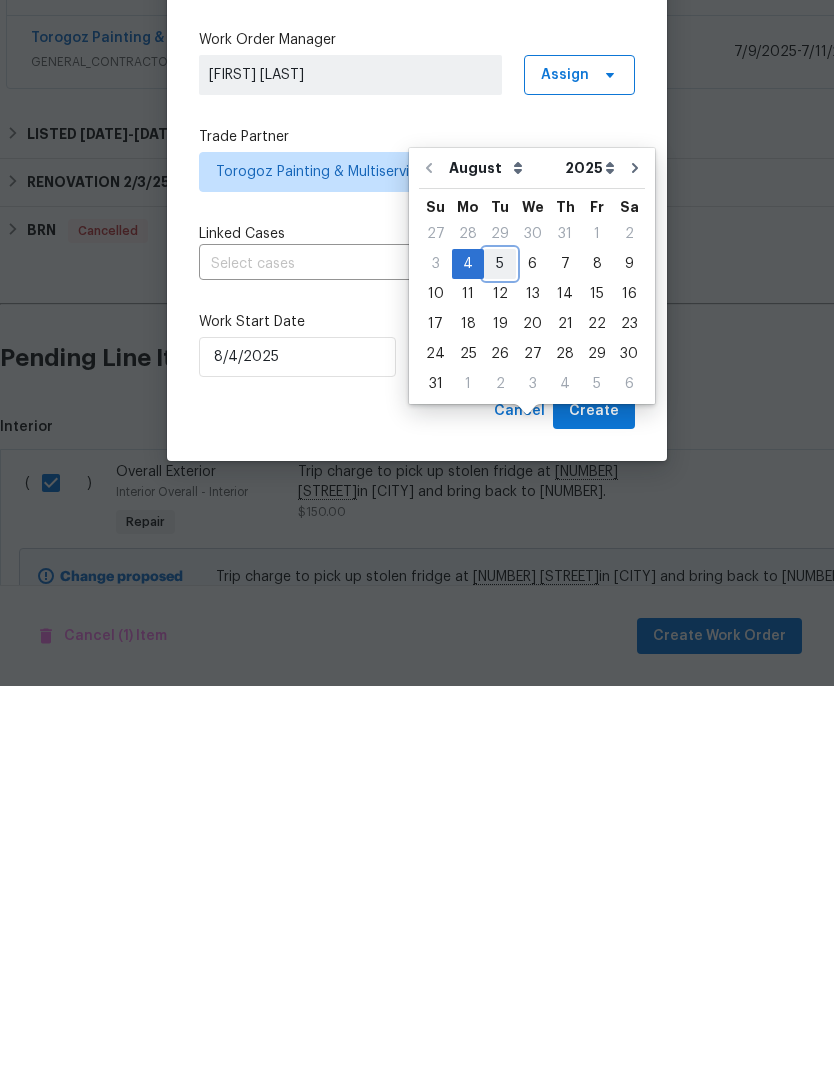 click on "5" at bounding box center [500, 648] 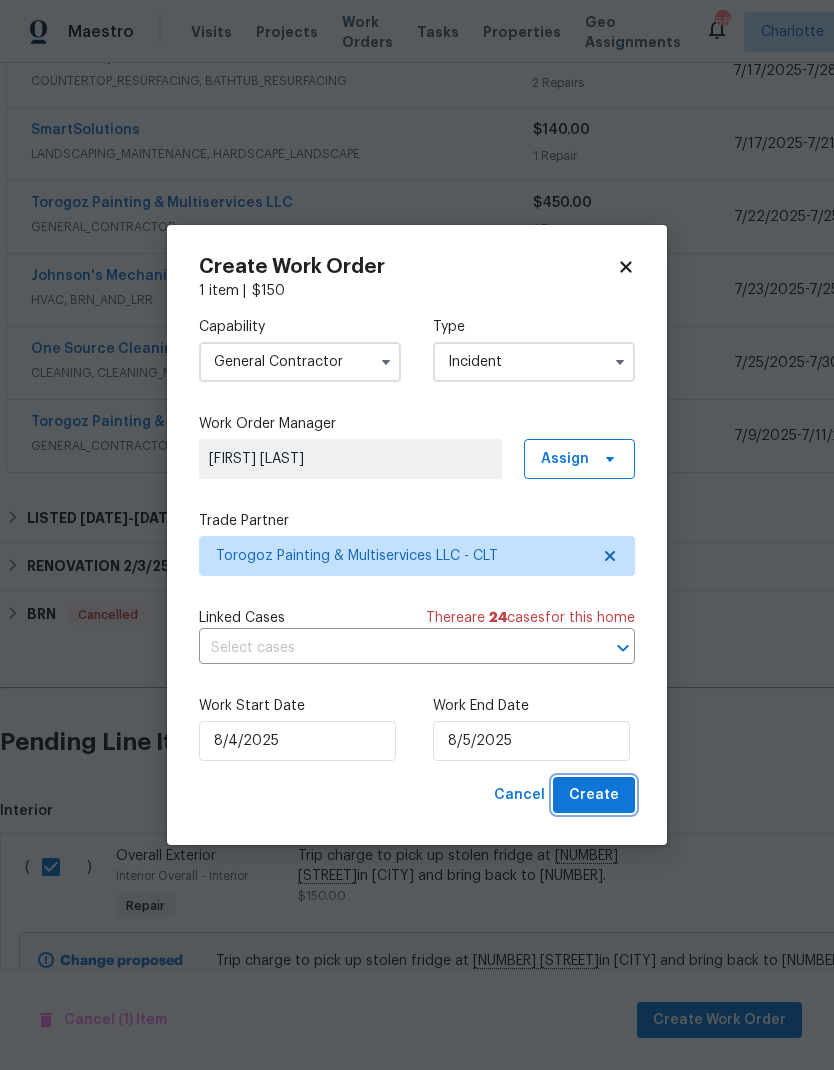 click on "Create" at bounding box center (594, 795) 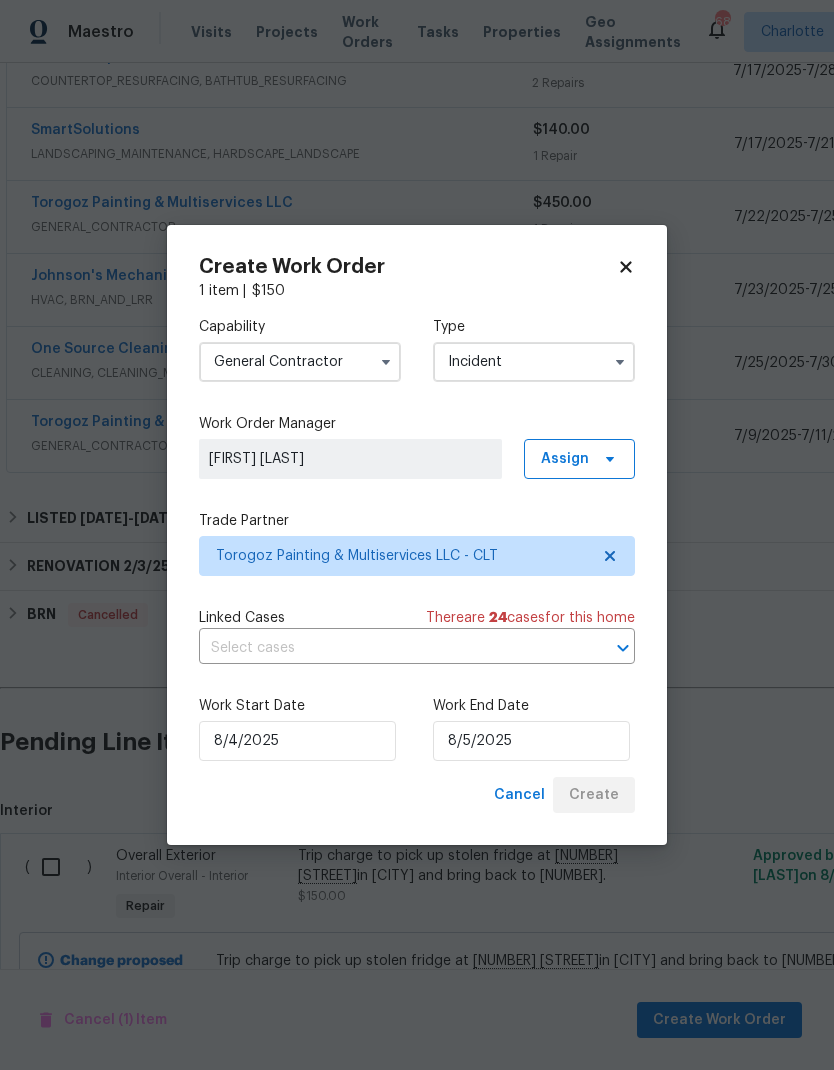 checkbox on "false" 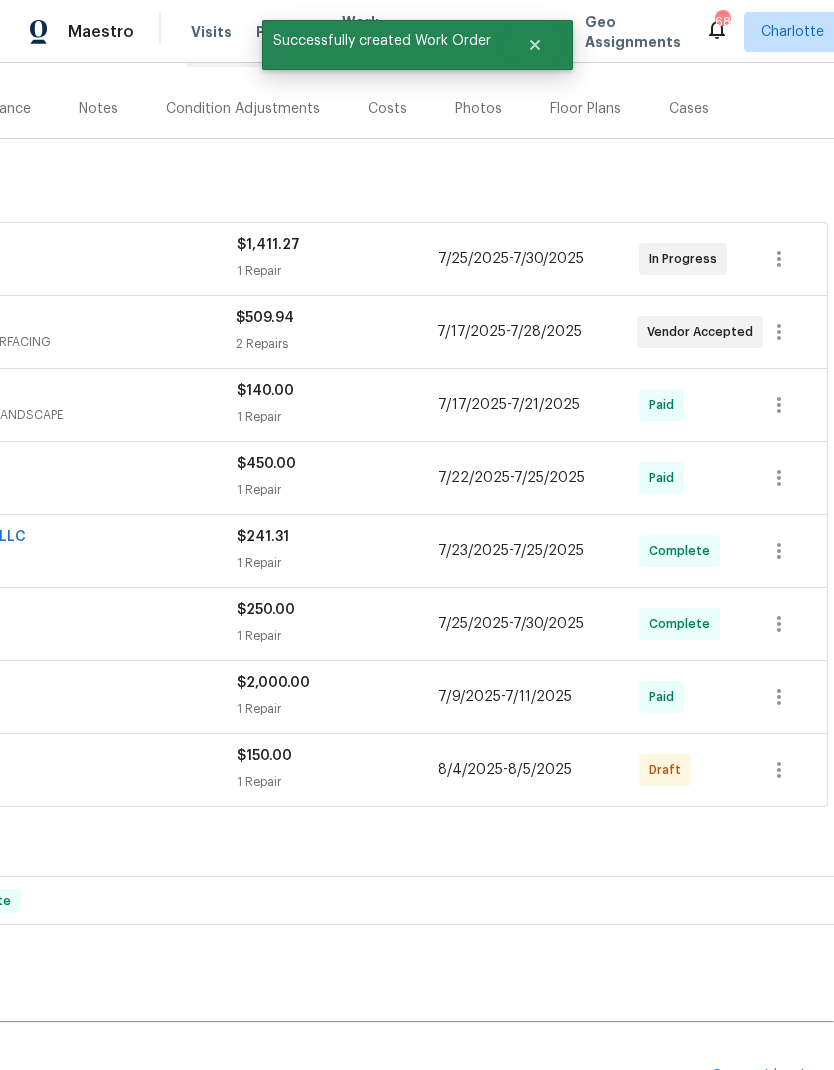 scroll, scrollTop: 244, scrollLeft: 296, axis: both 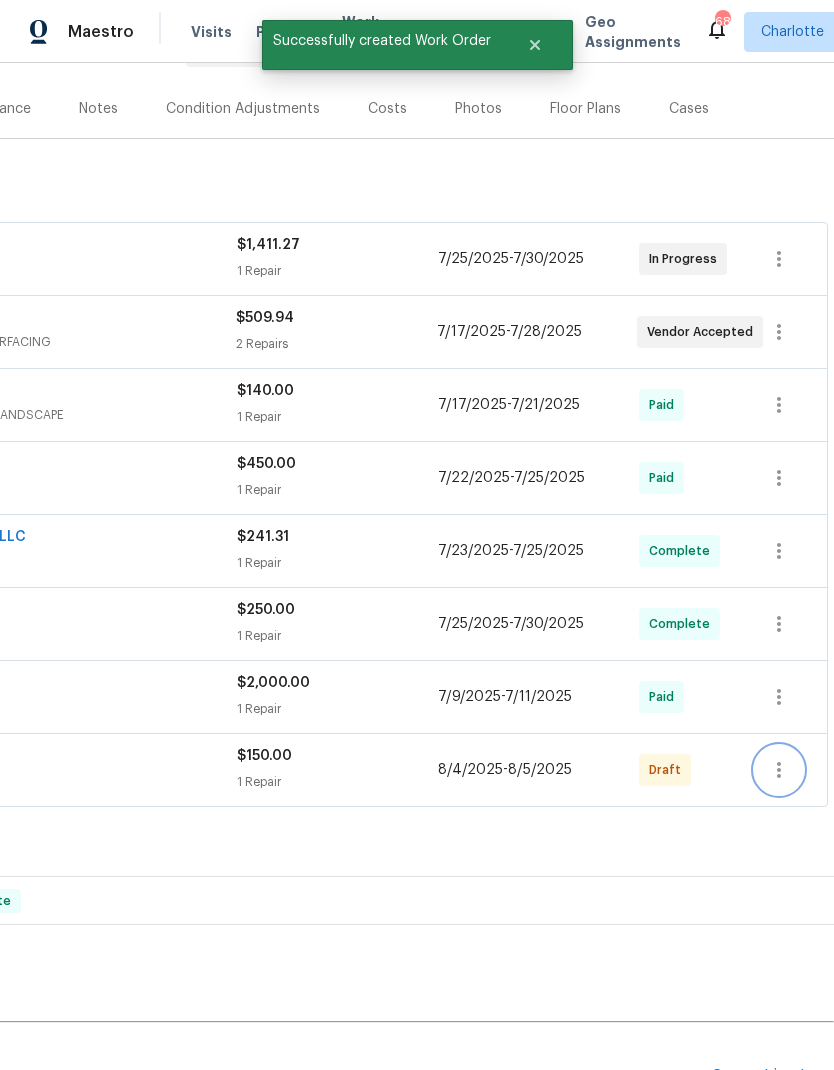 click 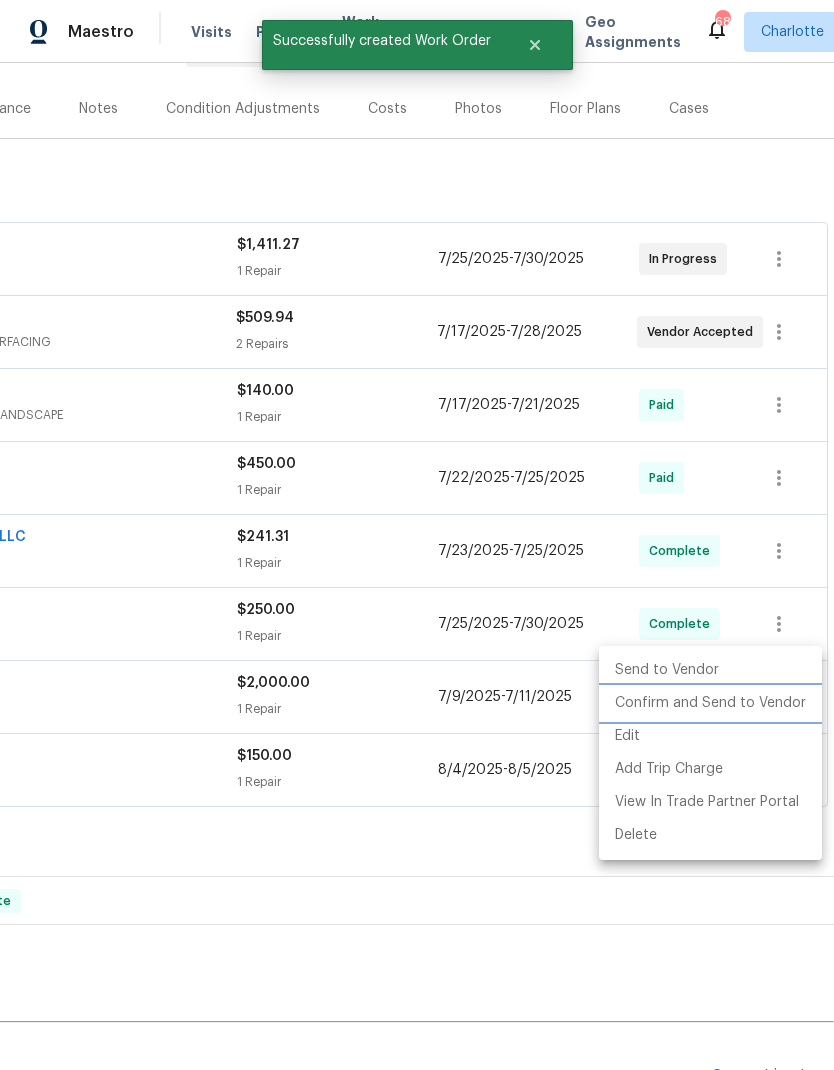 click on "Confirm and Send to Vendor" at bounding box center (710, 703) 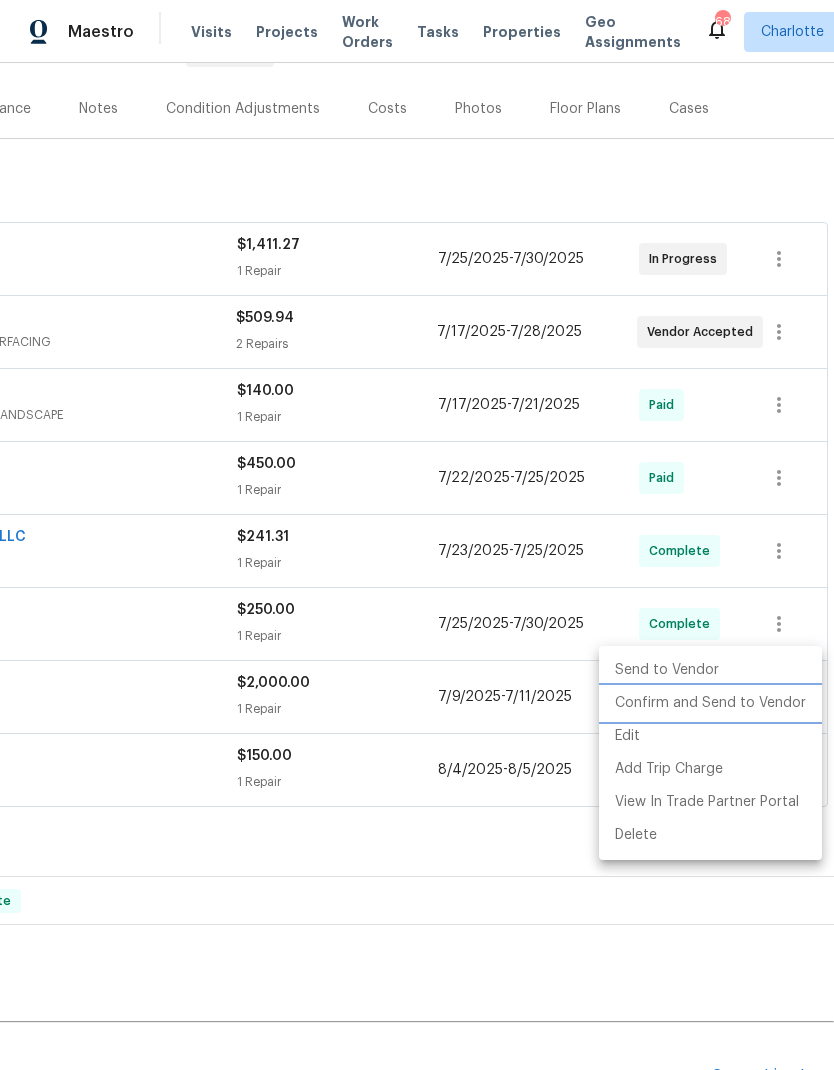click on "Confirm and Send to Vendor" at bounding box center [710, 703] 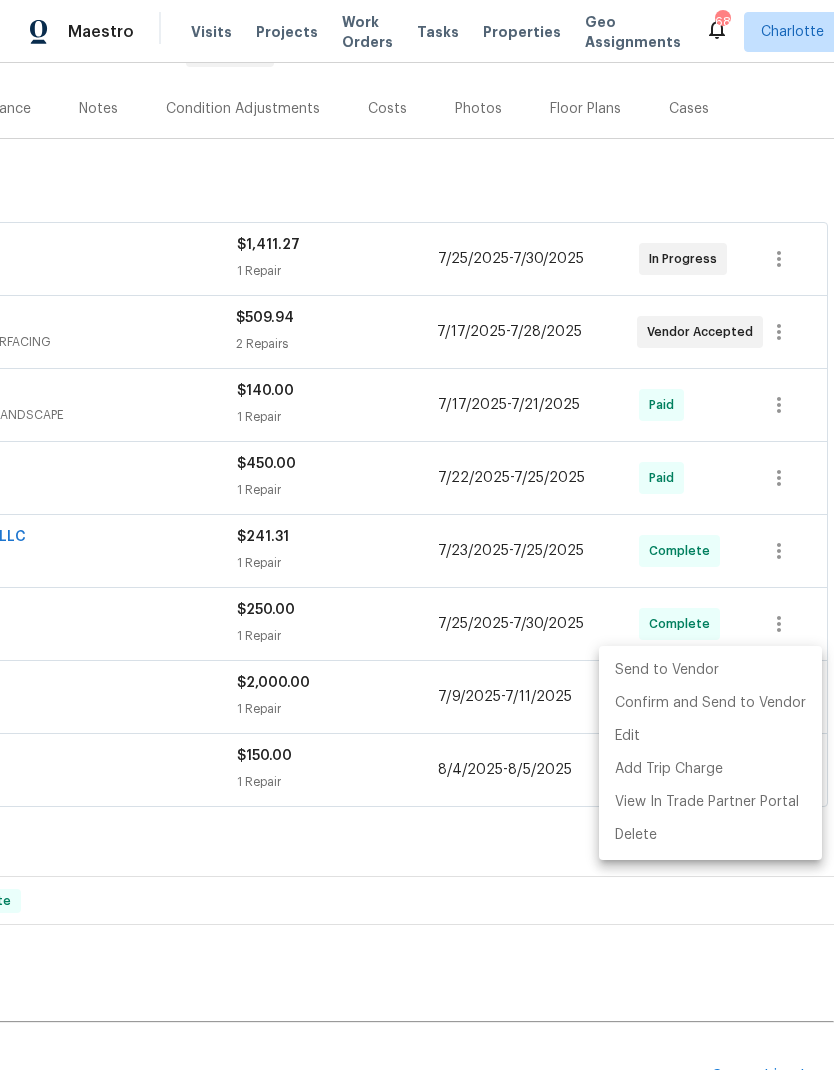 click at bounding box center (417, 535) 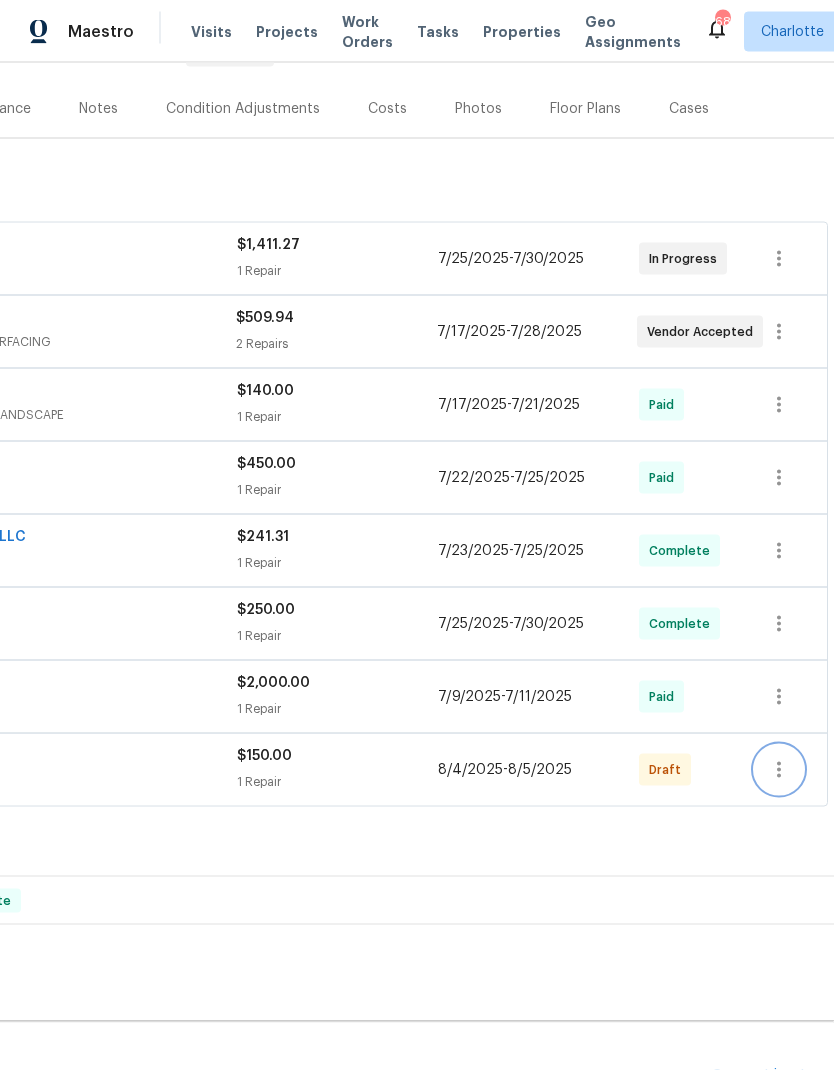 scroll, scrollTop: 0, scrollLeft: 0, axis: both 